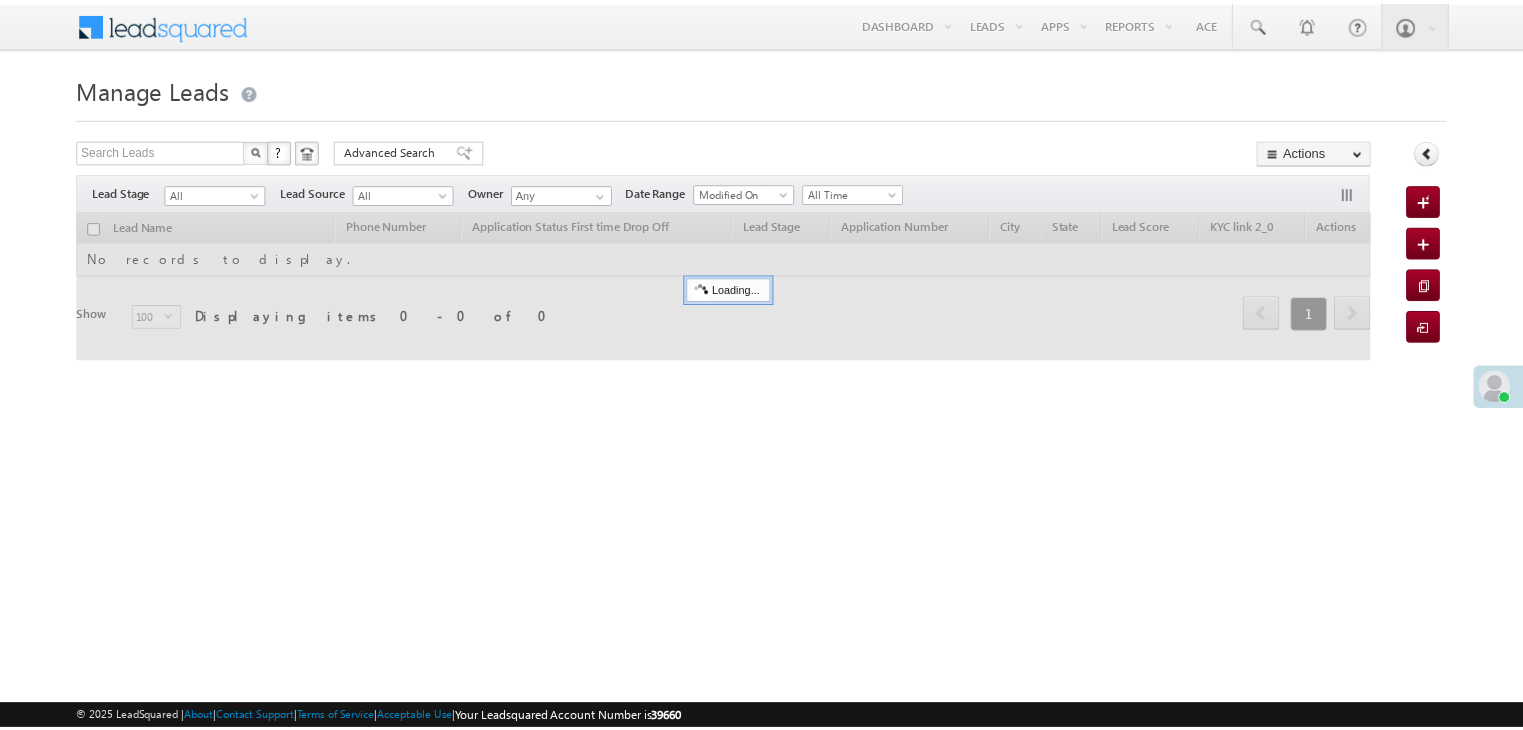 scroll, scrollTop: 0, scrollLeft: 0, axis: both 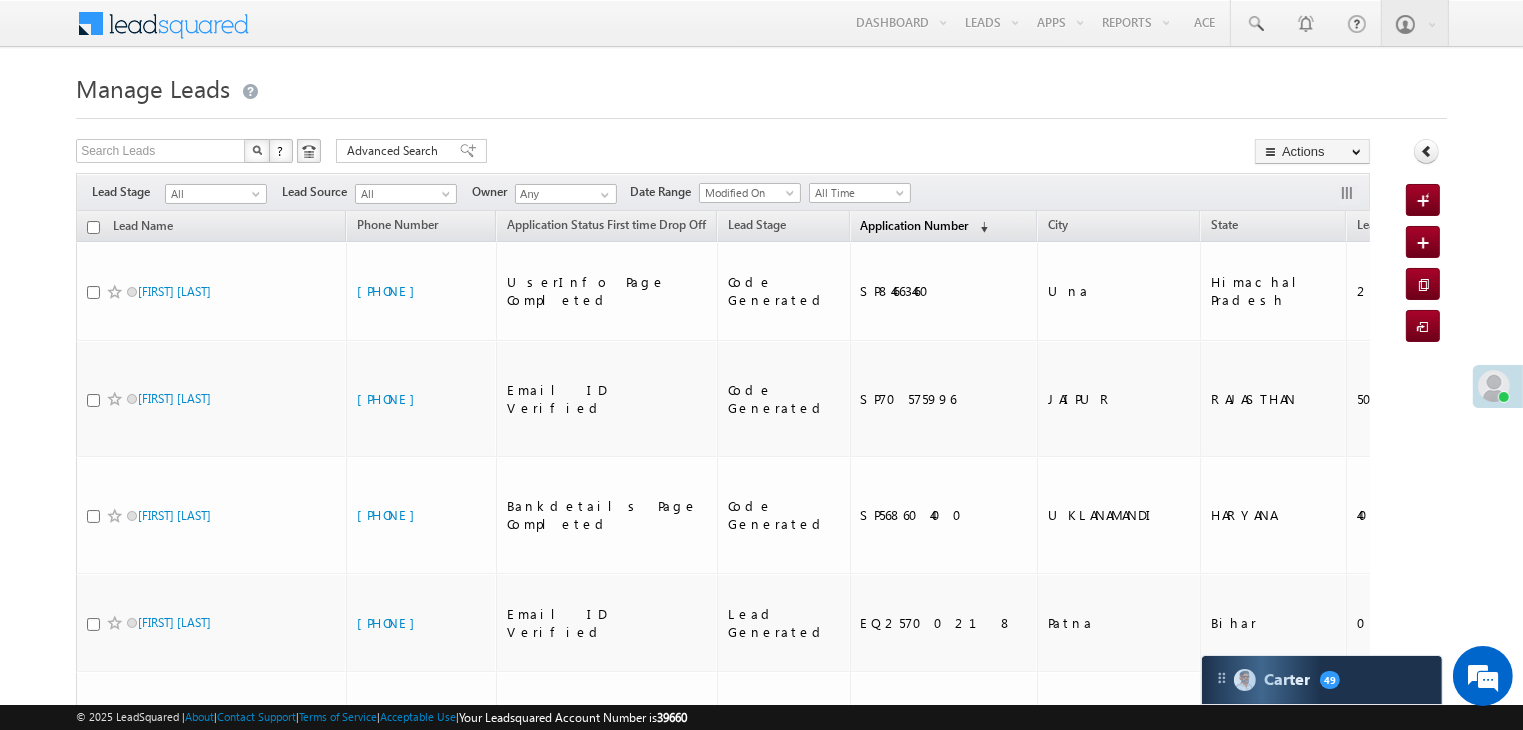 click on "Application Number
(sorted descending)" at bounding box center (924, 227) 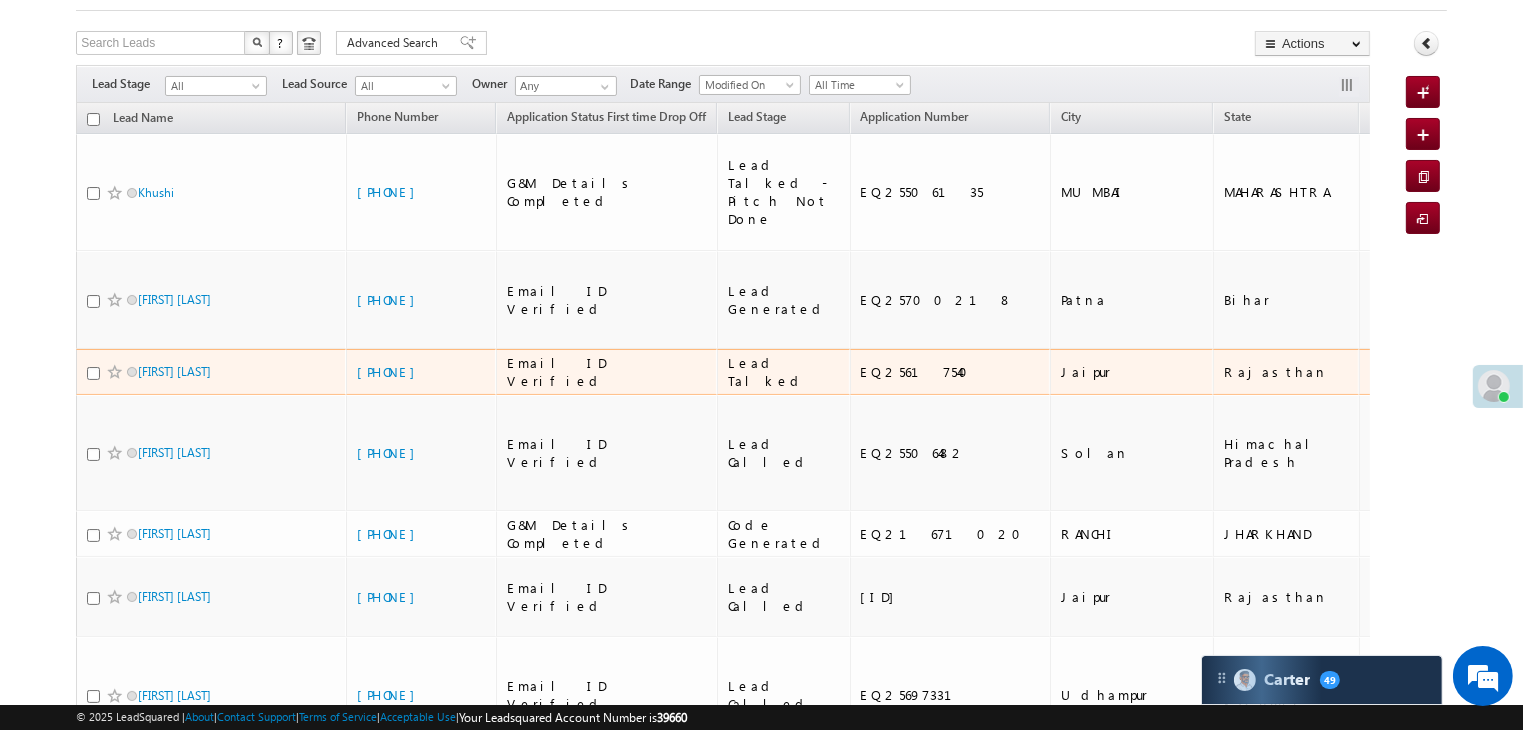 scroll, scrollTop: 200, scrollLeft: 0, axis: vertical 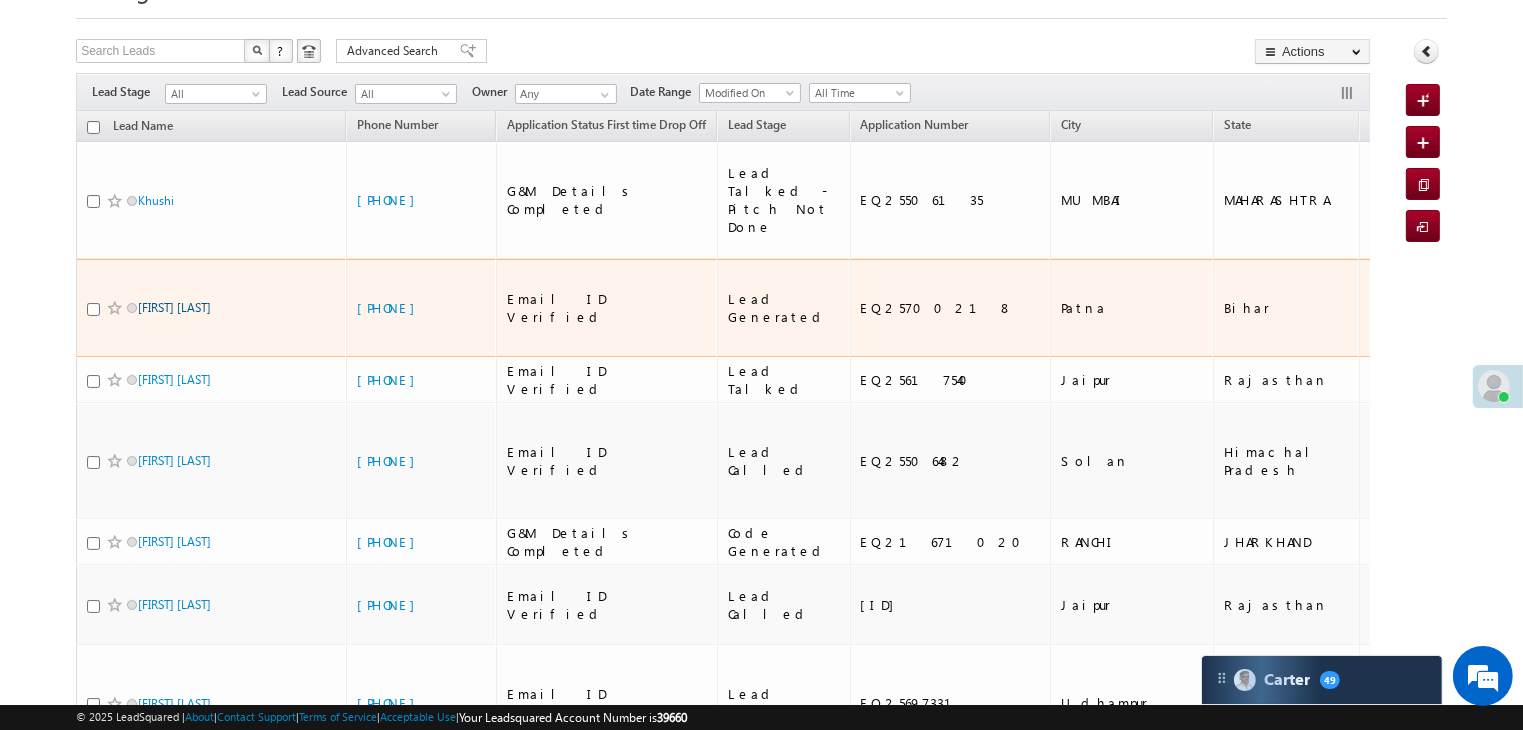 click on "[FIRST] [LAST]" at bounding box center (174, 307) 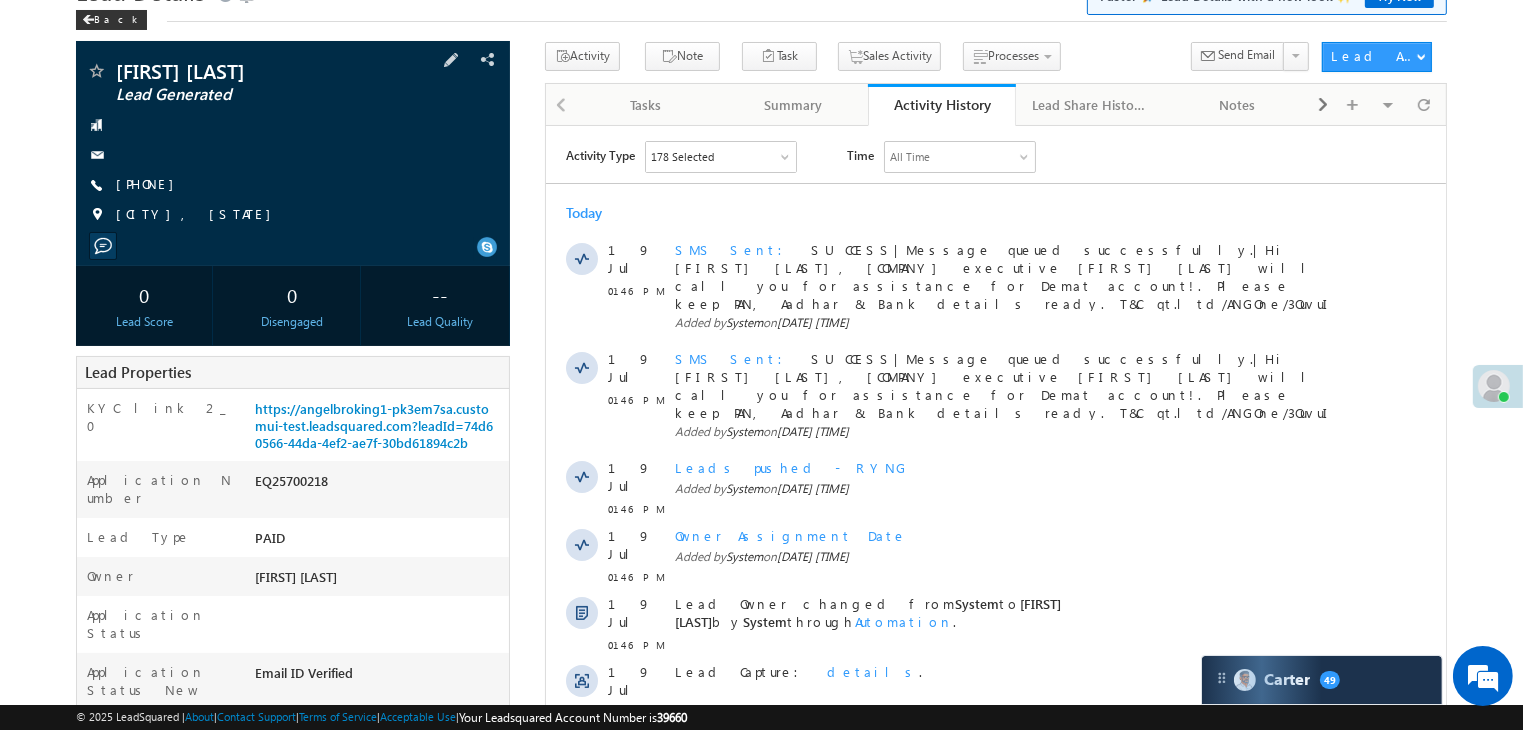 scroll, scrollTop: 0, scrollLeft: 0, axis: both 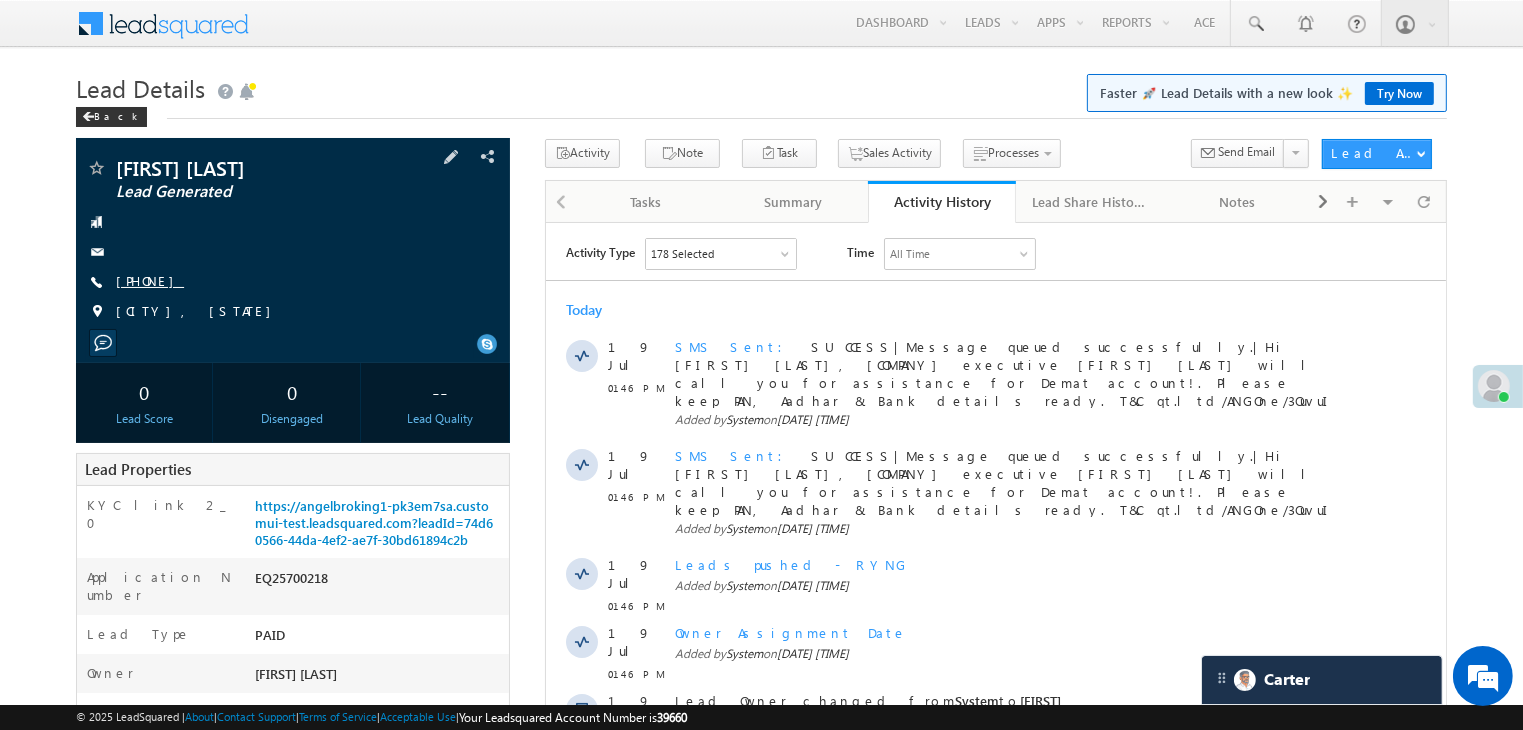 click on "[PHONE]" at bounding box center (150, 280) 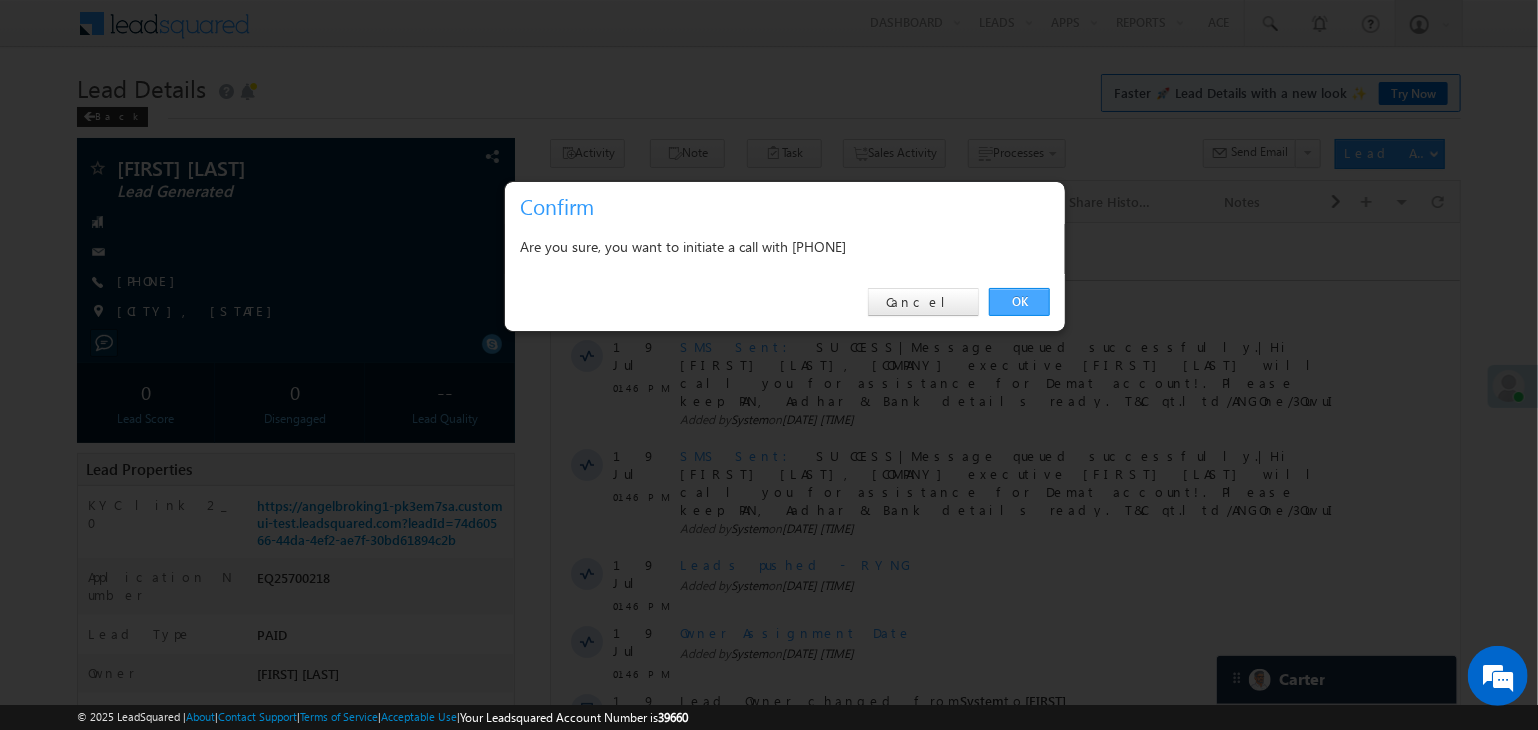 click on "OK" at bounding box center [1019, 302] 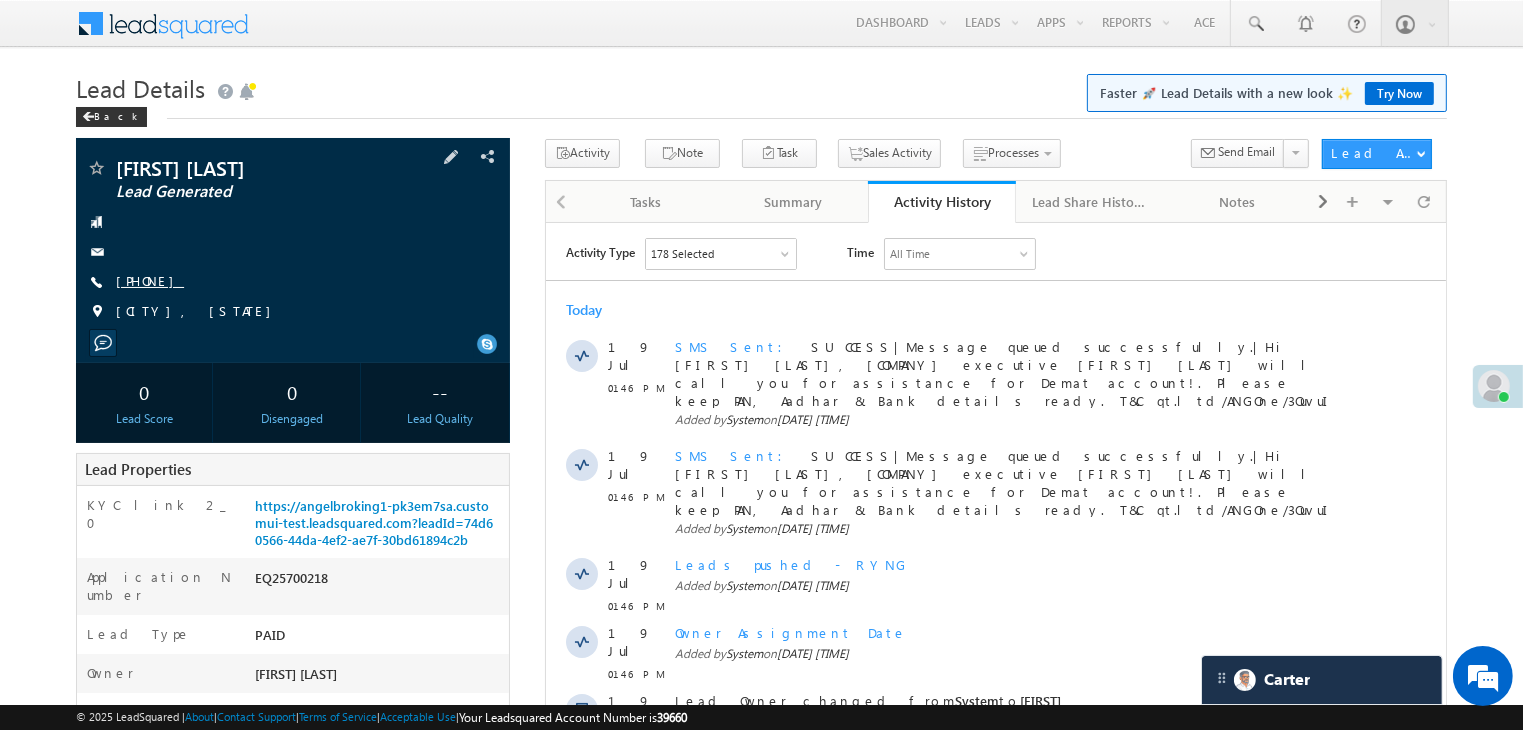 click on "[PHONE]" at bounding box center [150, 280] 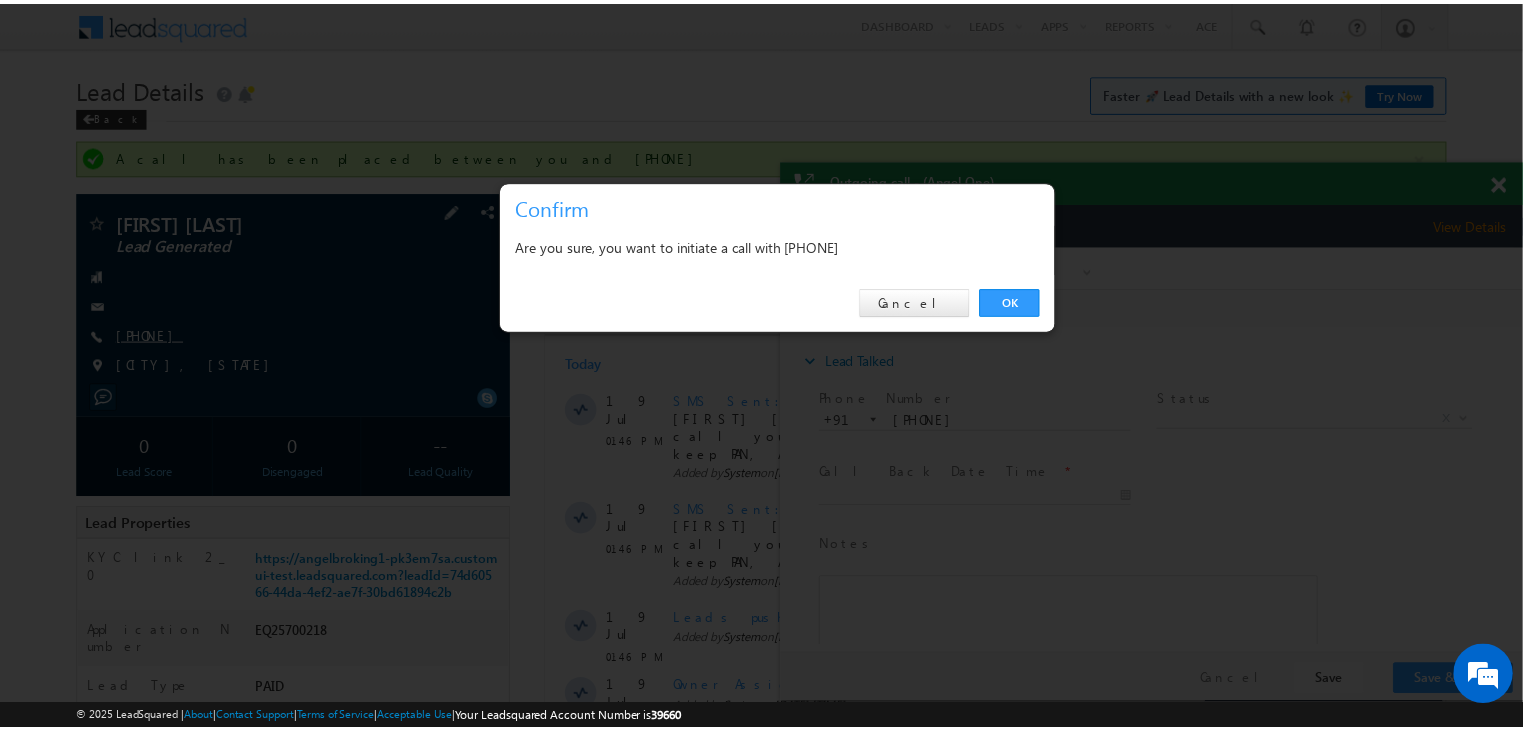 scroll, scrollTop: 0, scrollLeft: 0, axis: both 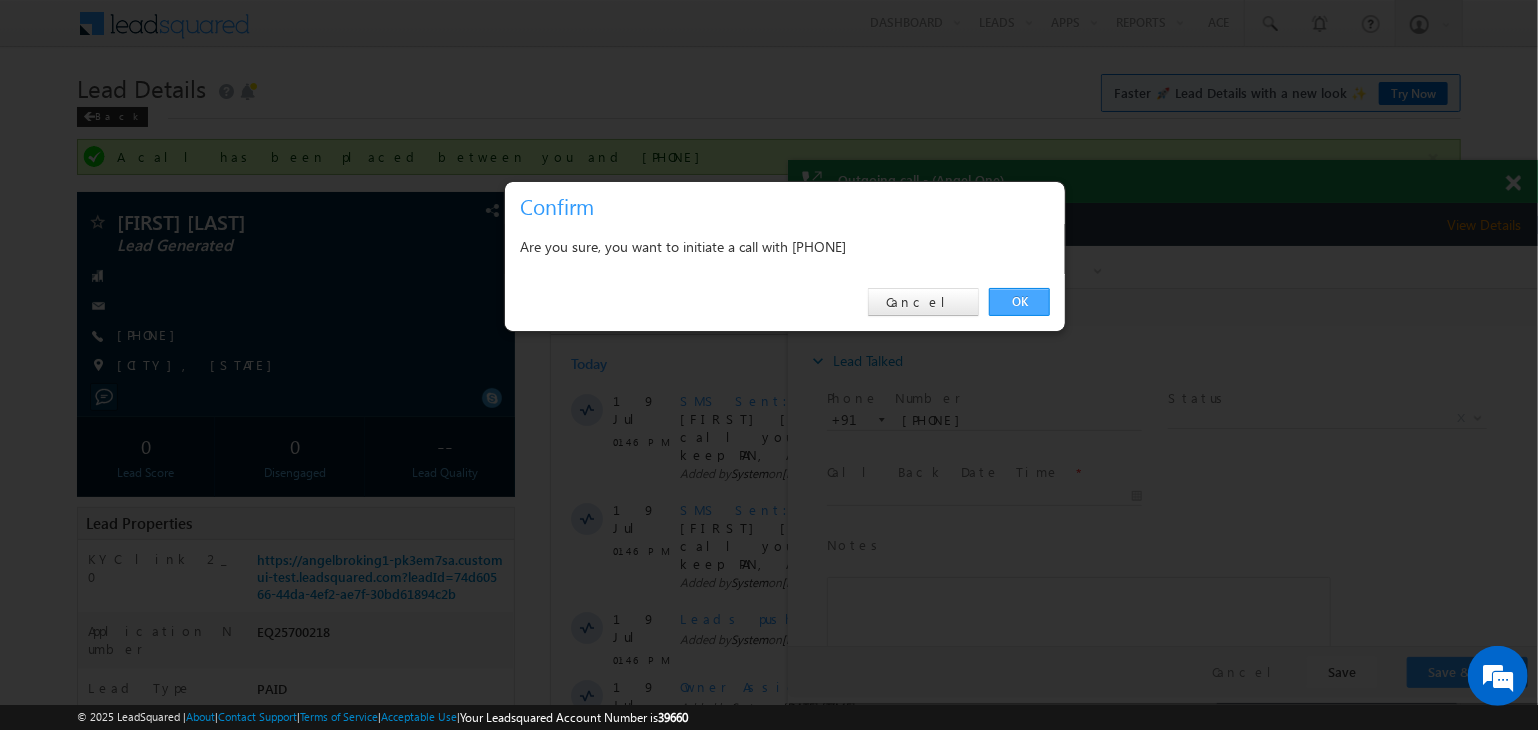 drag, startPoint x: 1020, startPoint y: 300, endPoint x: 232, endPoint y: 55, distance: 825.20844 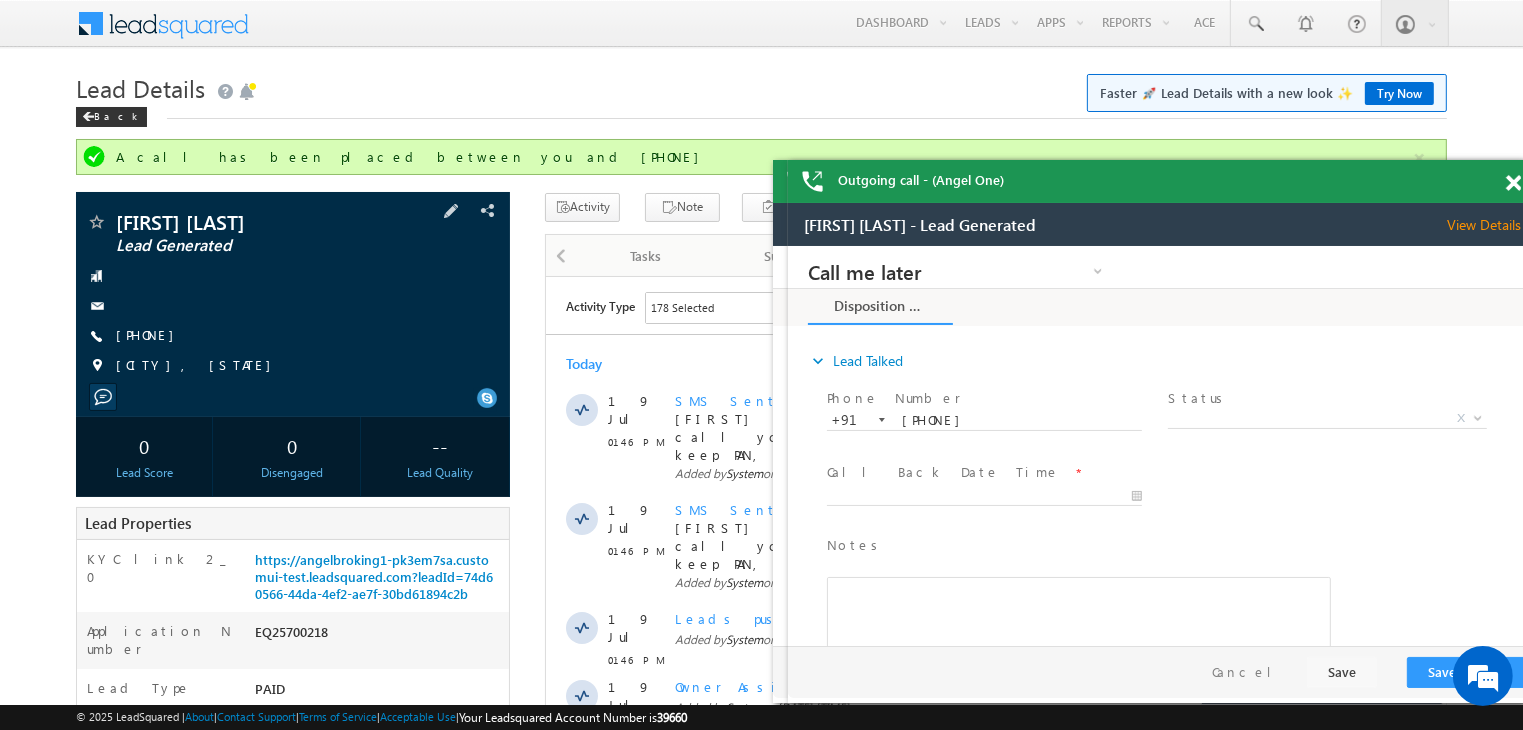 scroll, scrollTop: 200, scrollLeft: 0, axis: vertical 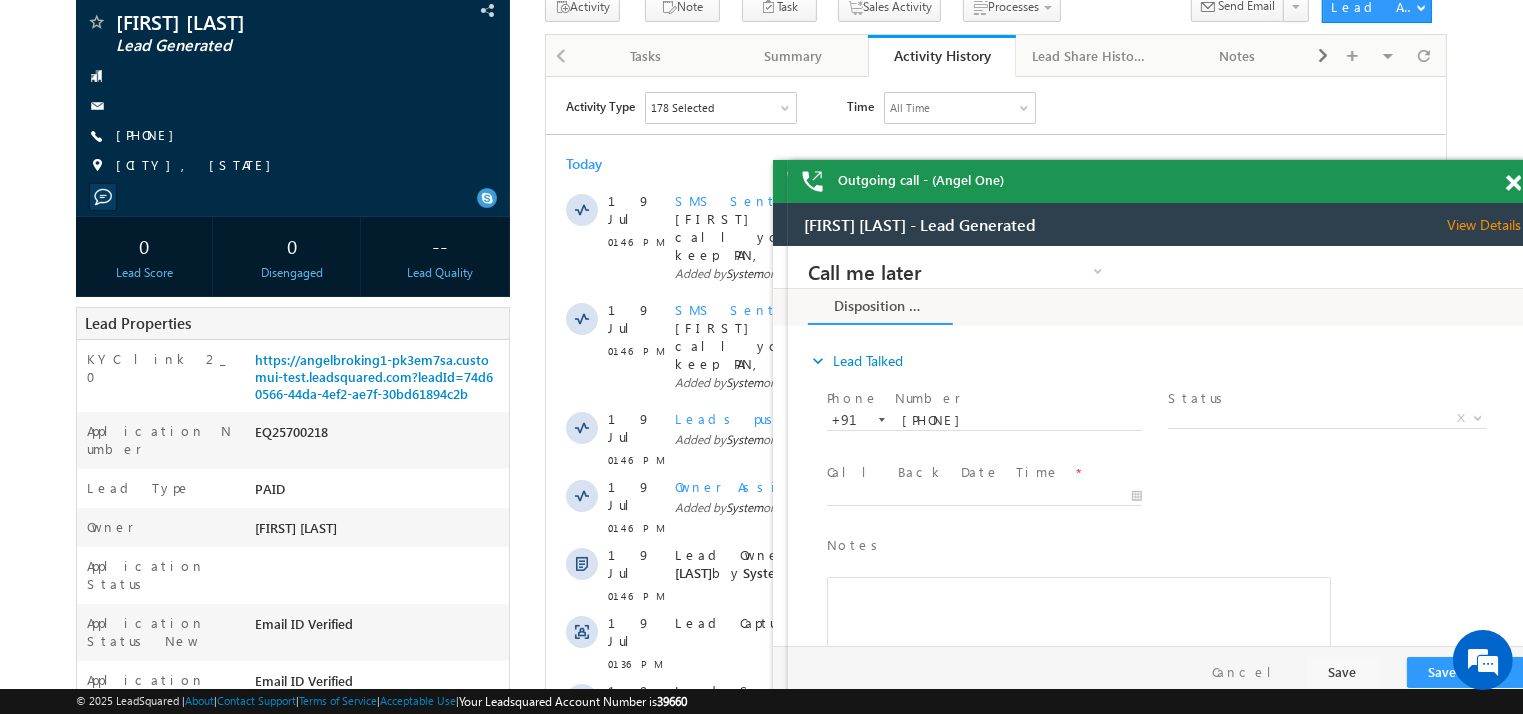 click at bounding box center (1498, 183) 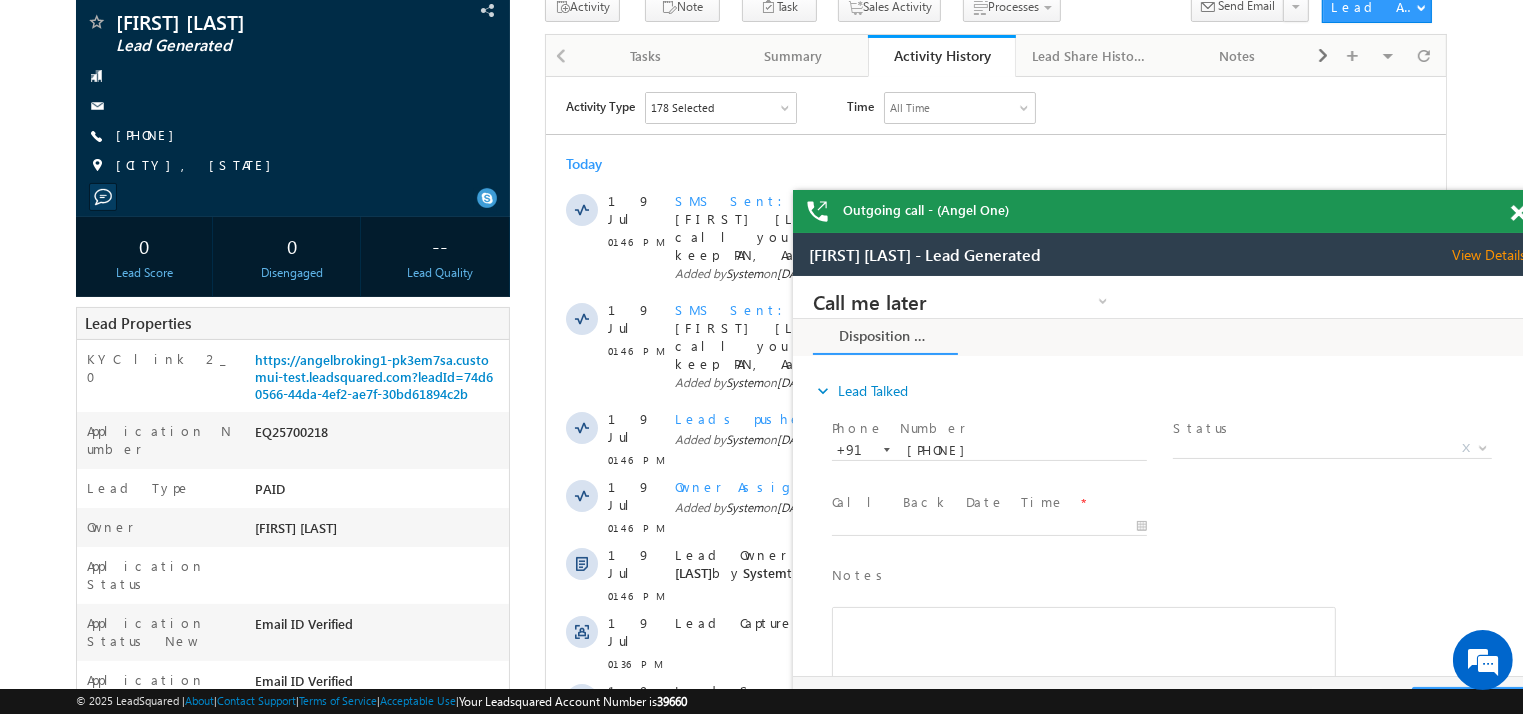click at bounding box center (1518, 213) 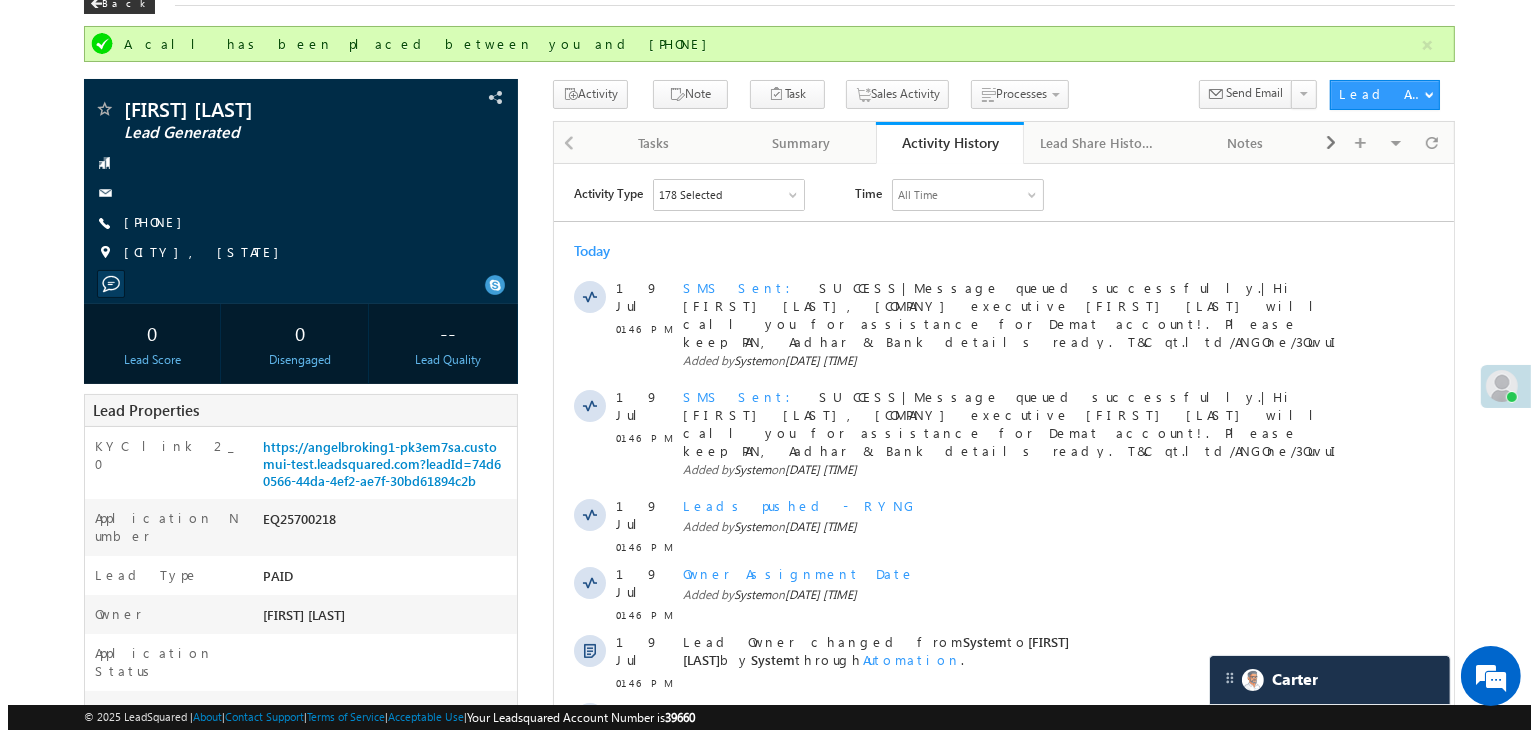 scroll, scrollTop: 0, scrollLeft: 0, axis: both 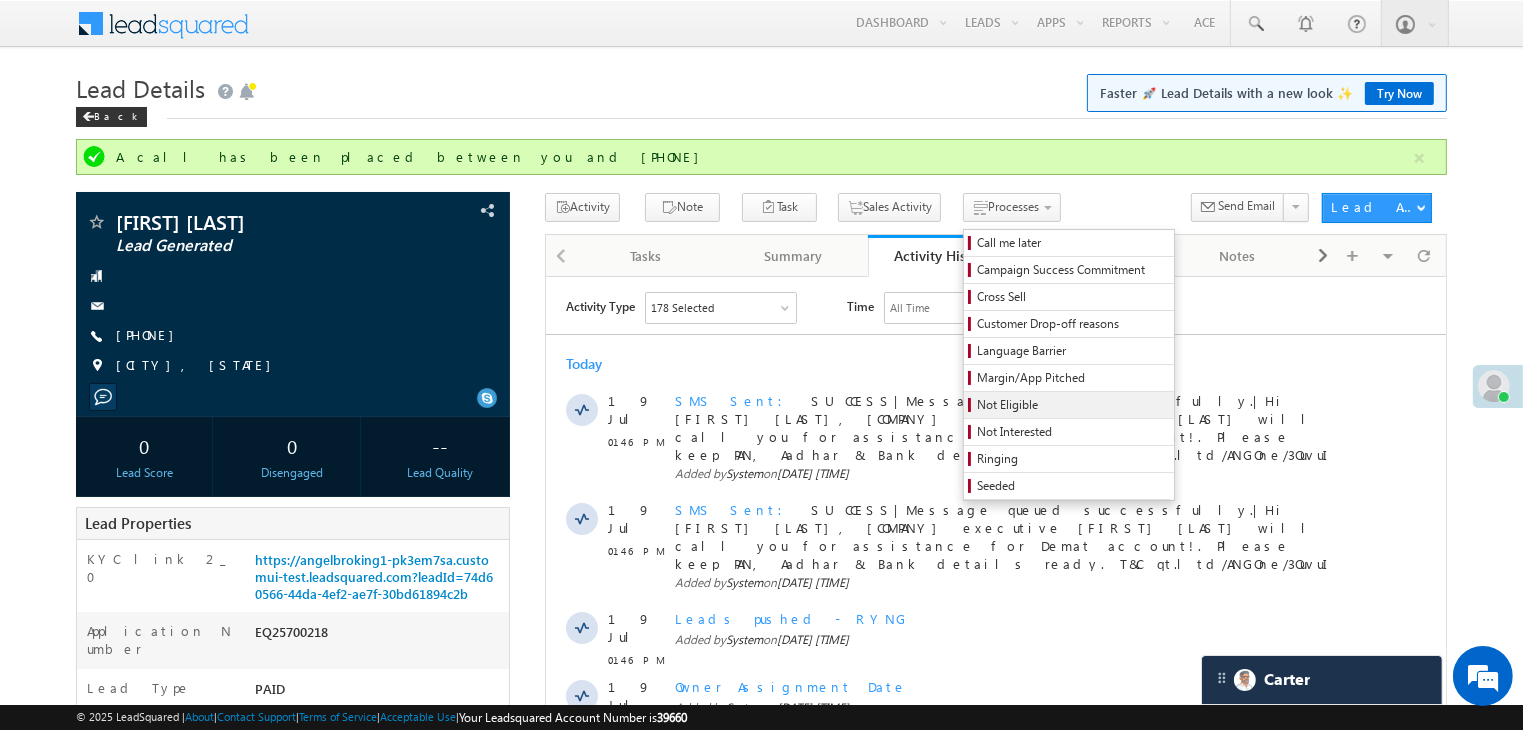 click on "Not Eligible" at bounding box center (1072, 405) 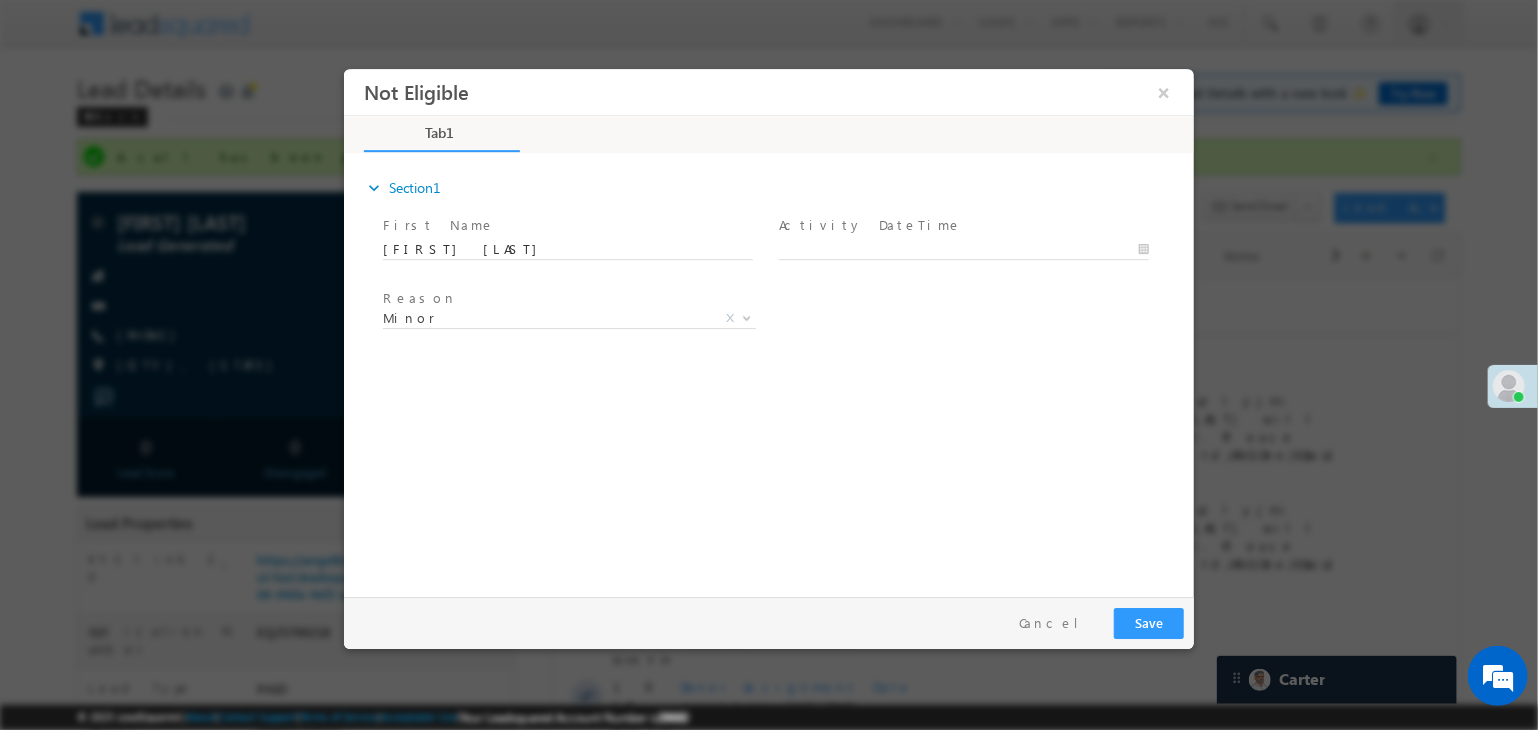 scroll, scrollTop: 0, scrollLeft: 0, axis: both 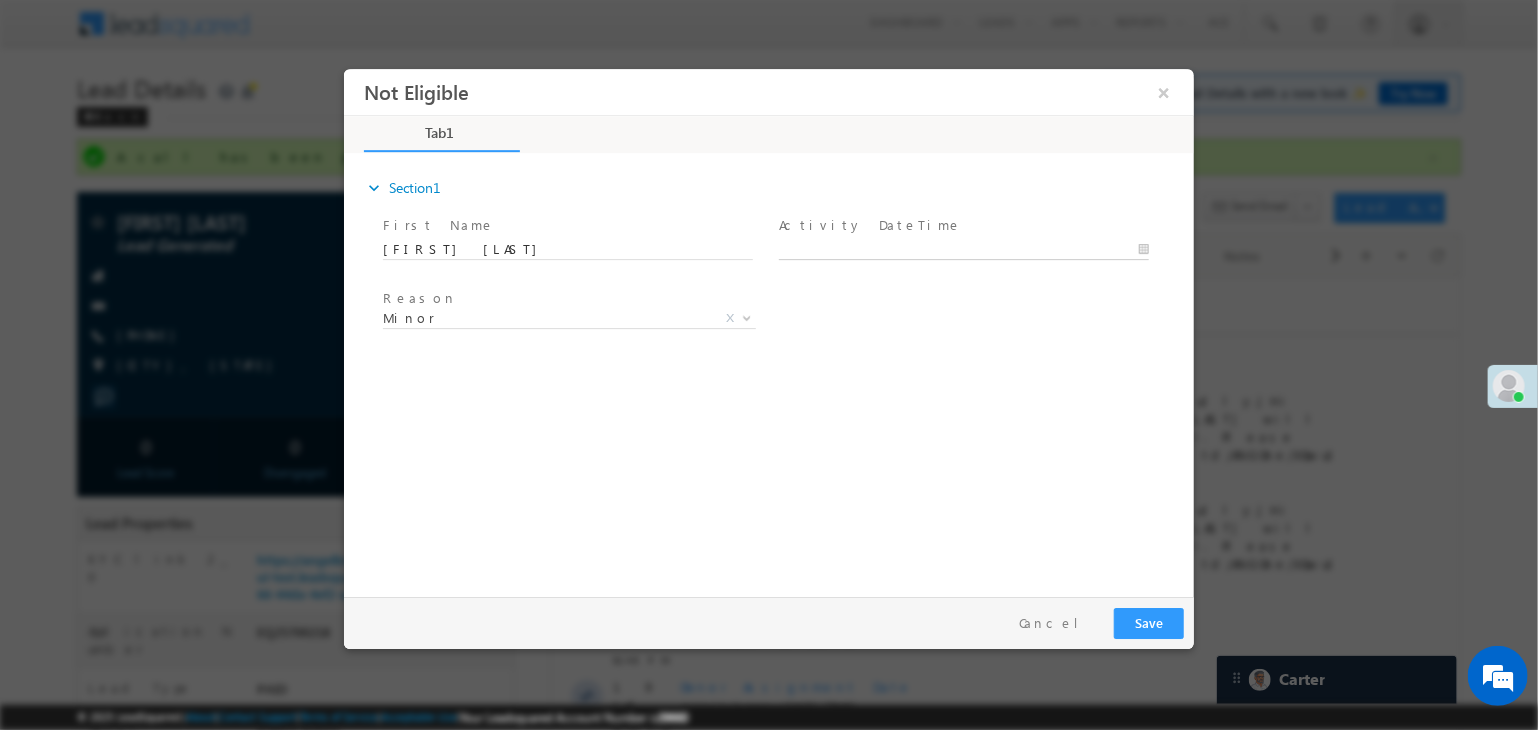 type on "07/19/25 1:52 PM" 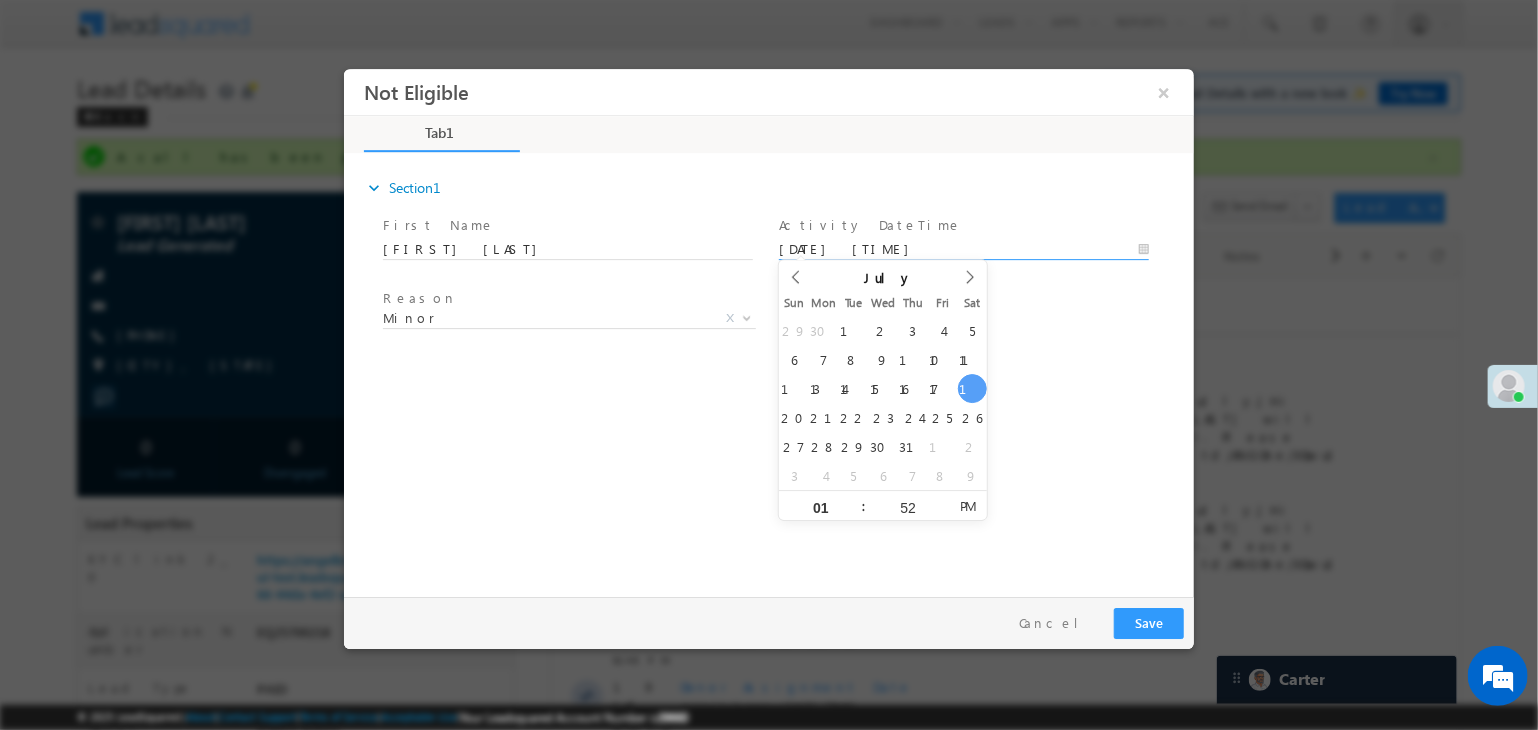 click on "07/19/25 1:52 PM" at bounding box center [963, 250] 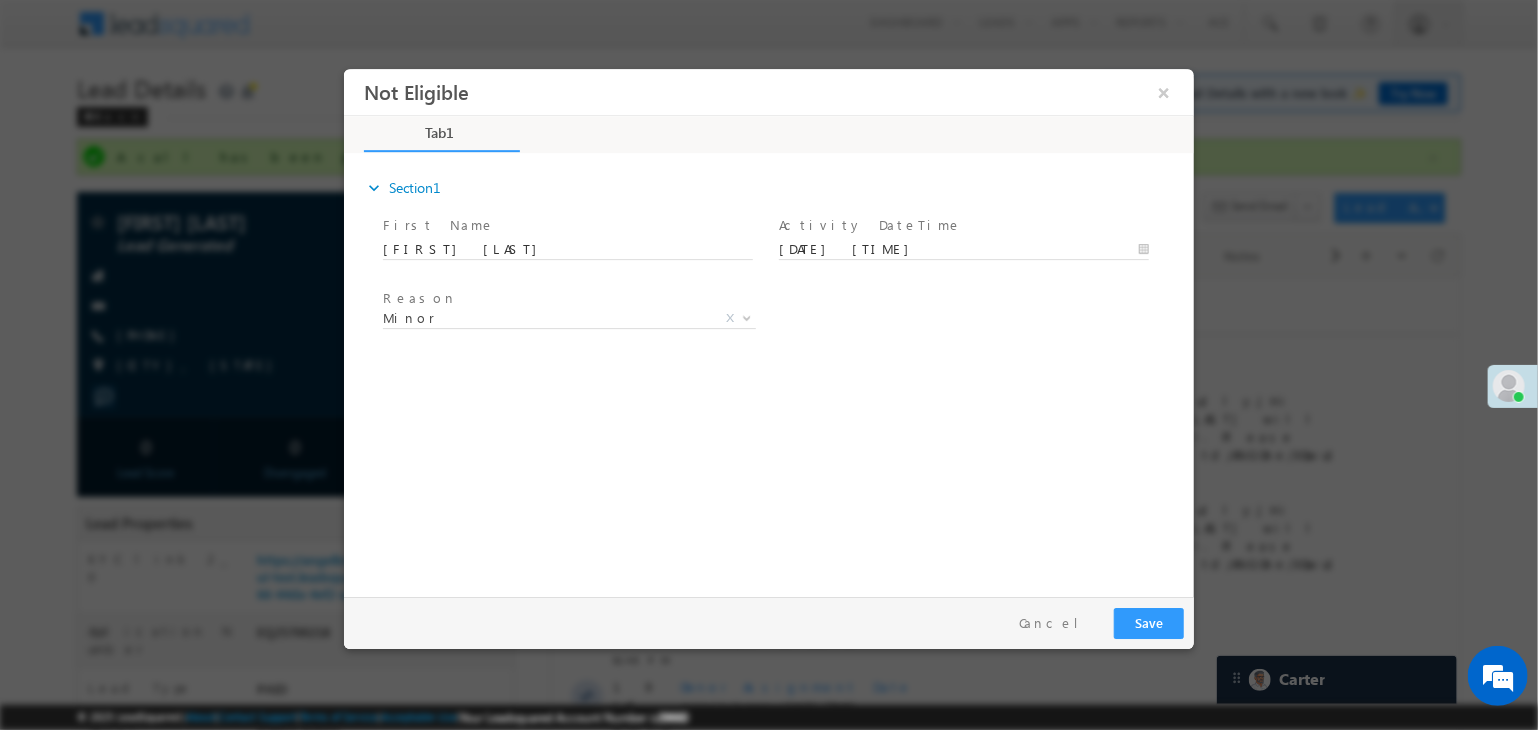 click on "Reason
*
Minor
Existing Client
Out of India
DRA - FDS Termination
DRA - Already Working as an AP
DRA - Other
Closed A/c
Minor X" at bounding box center [785, 322] 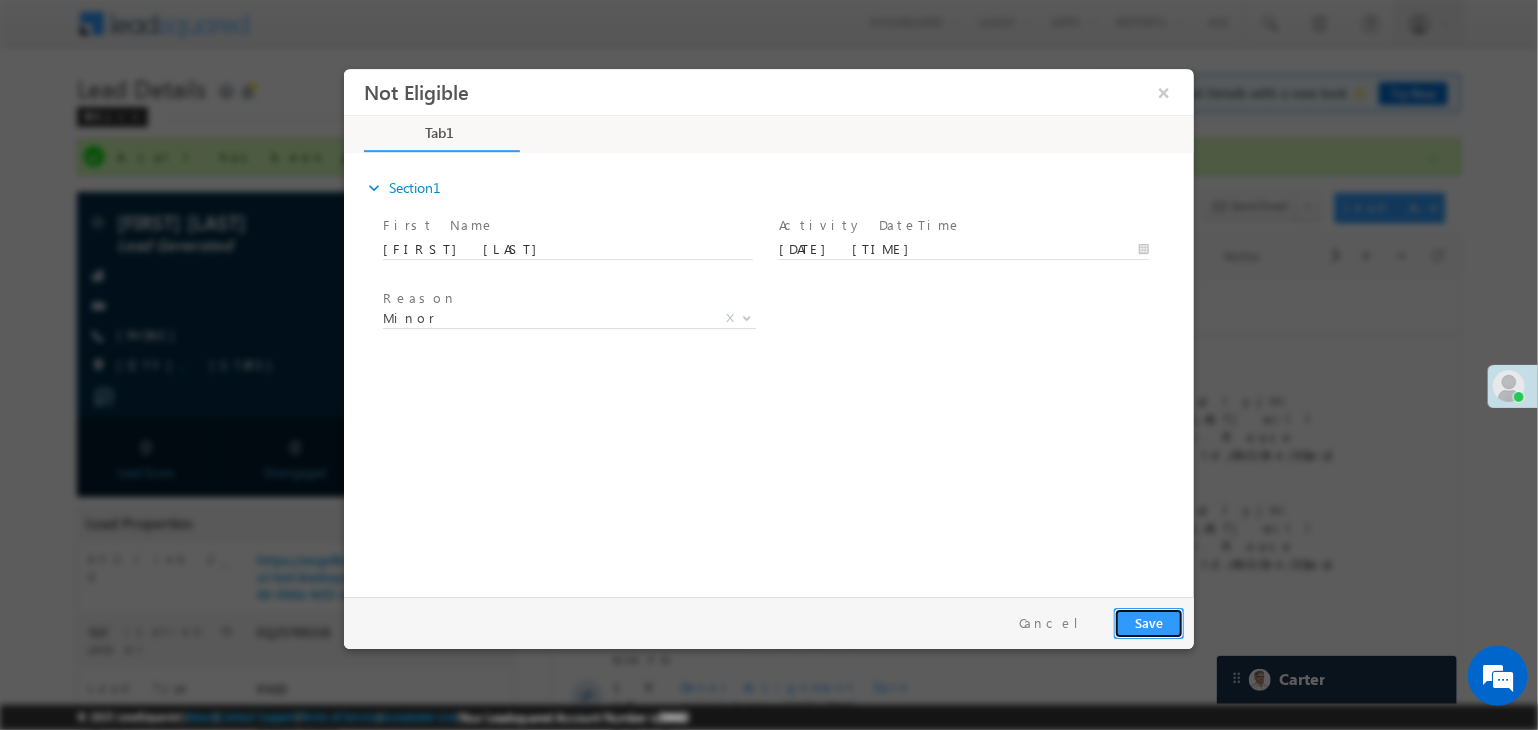 click on "Save" at bounding box center [1148, 623] 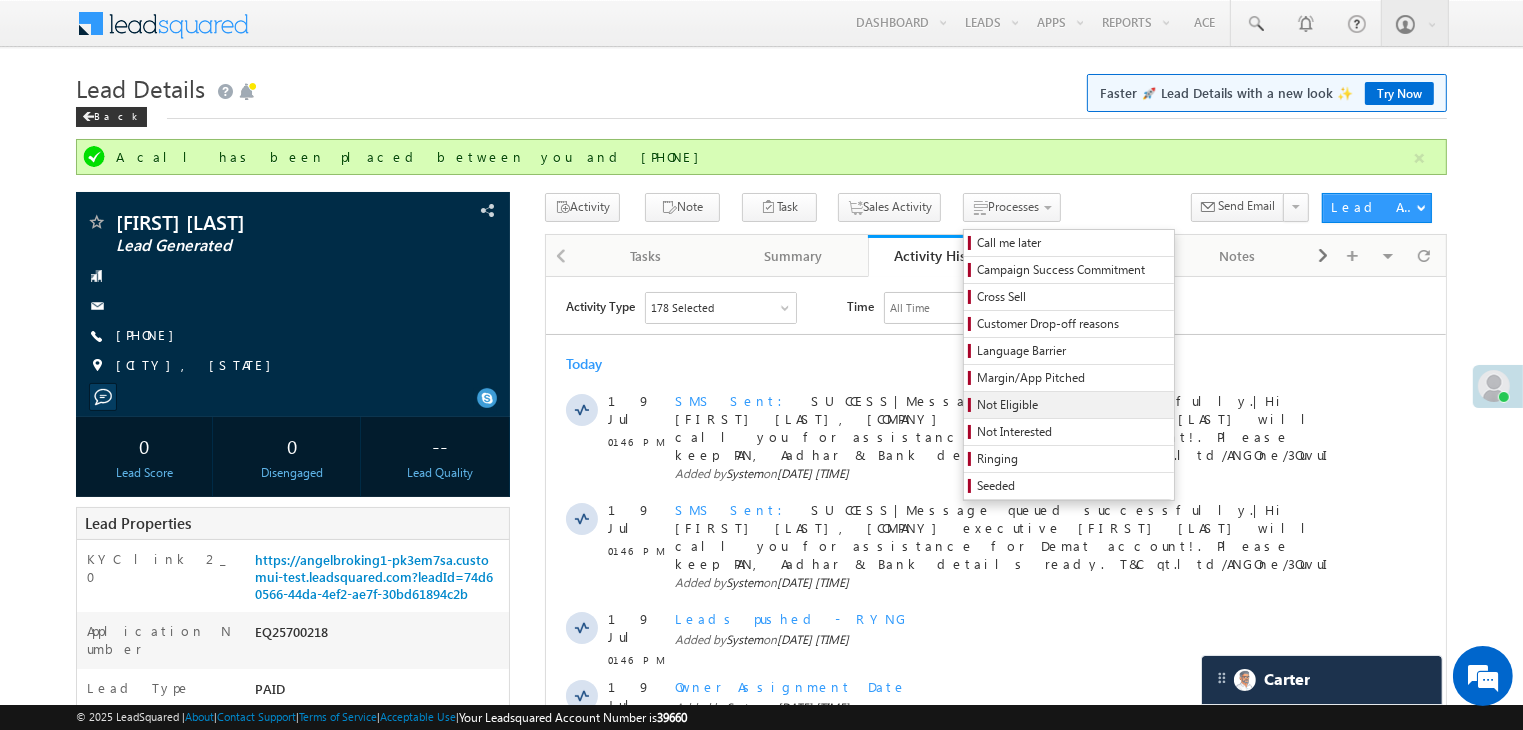 click on "Not Eligible" at bounding box center (1072, 405) 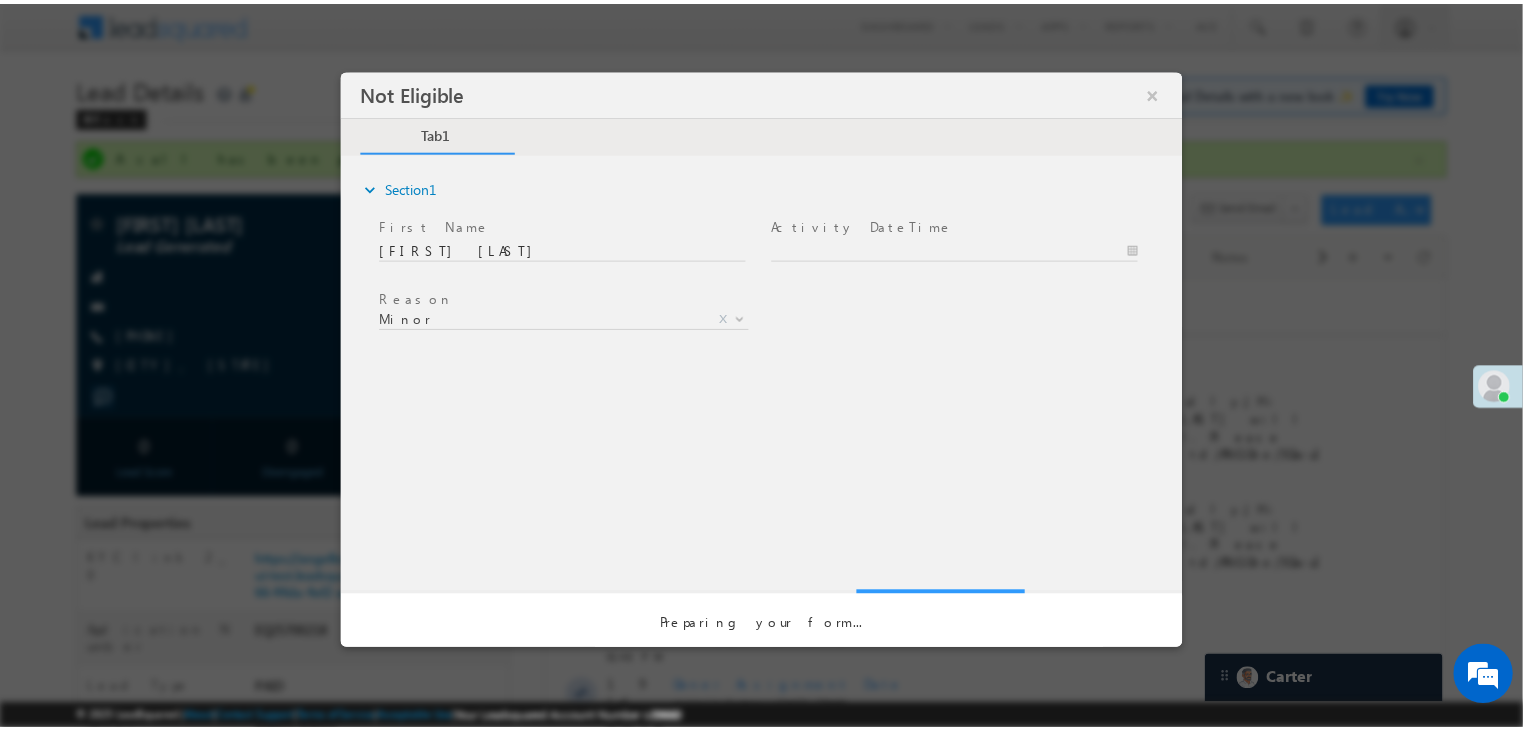 scroll, scrollTop: 0, scrollLeft: 0, axis: both 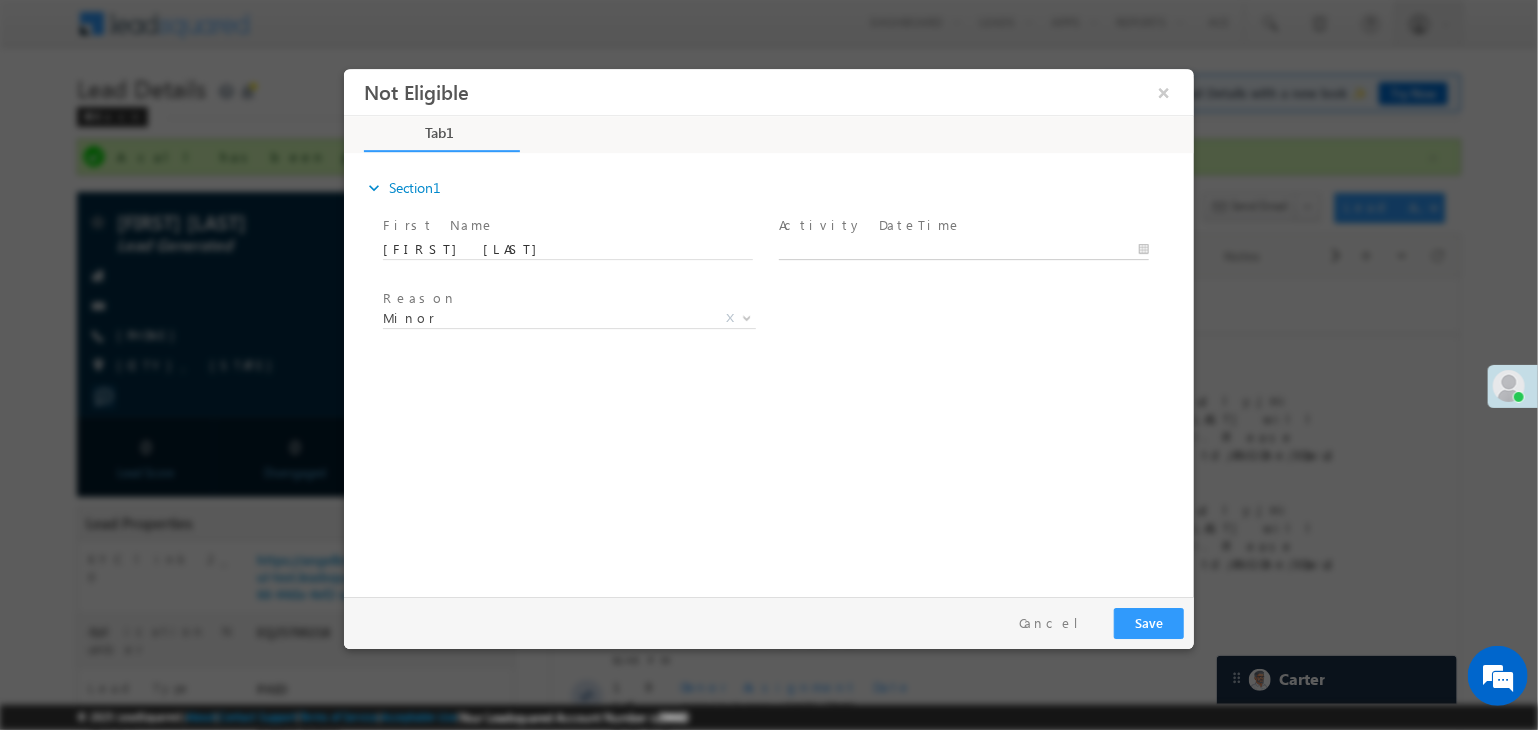 type on "07/19/25 1:52 PM" 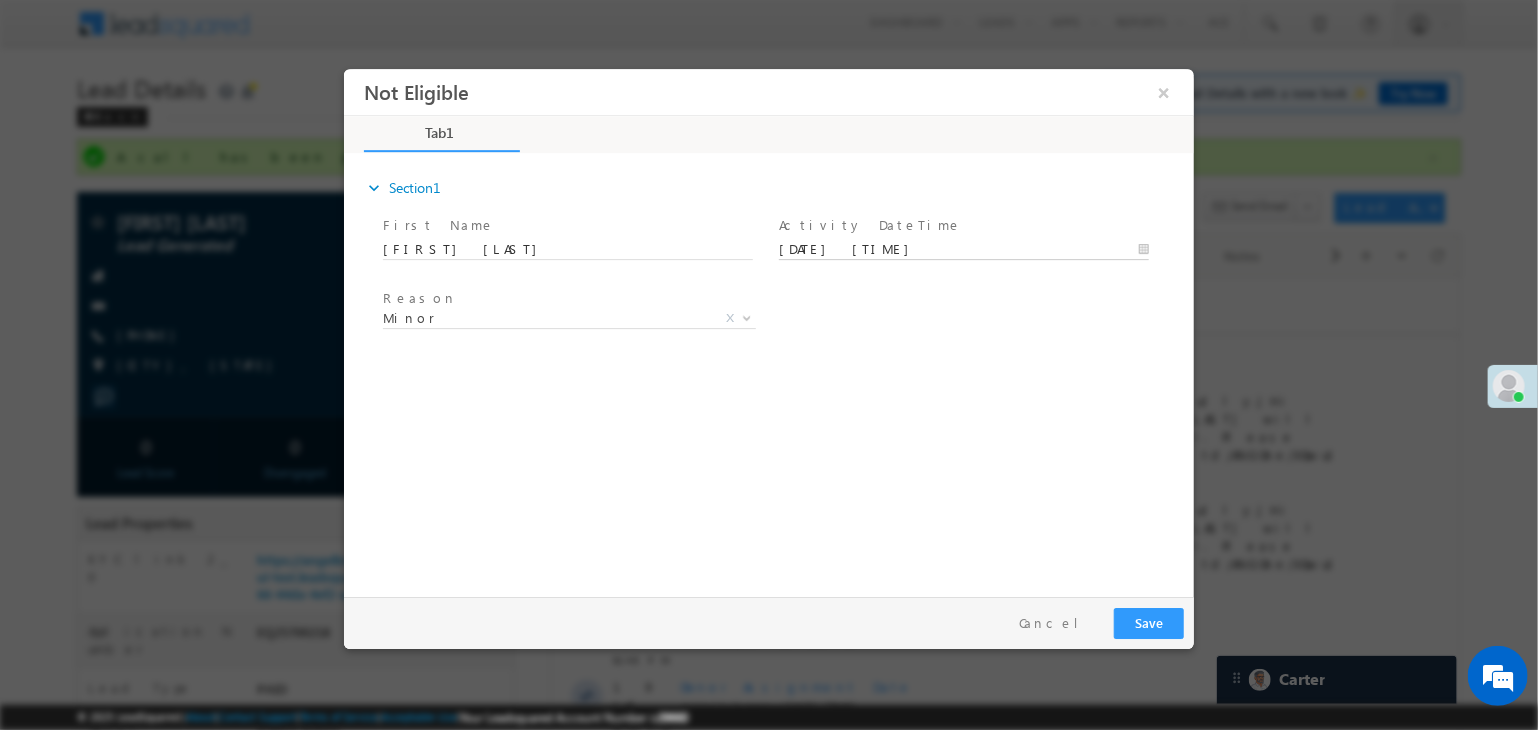 click on "07/19/25 1:52 PM" at bounding box center (963, 250) 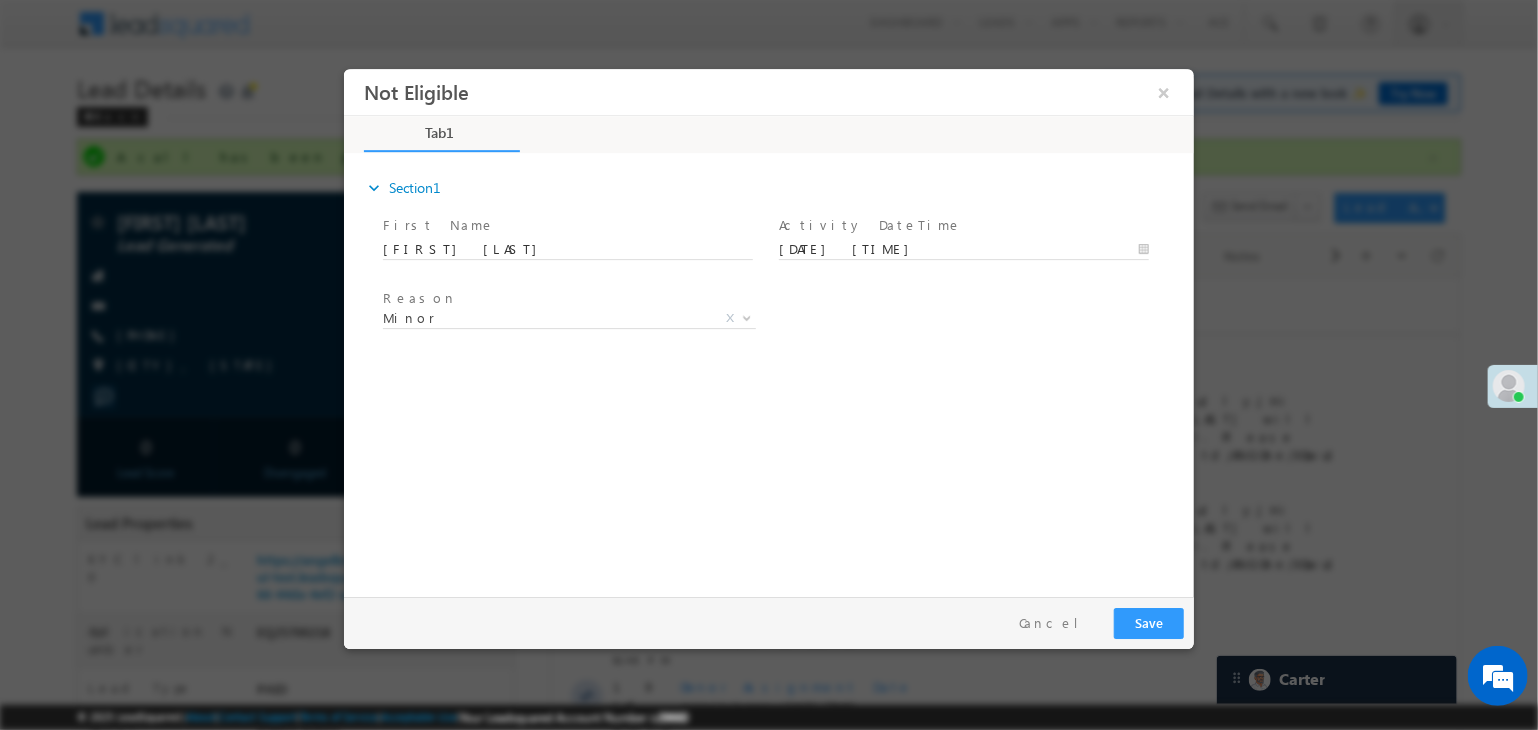 click on "expand_more Section1
First Name
*" at bounding box center (773, 372) 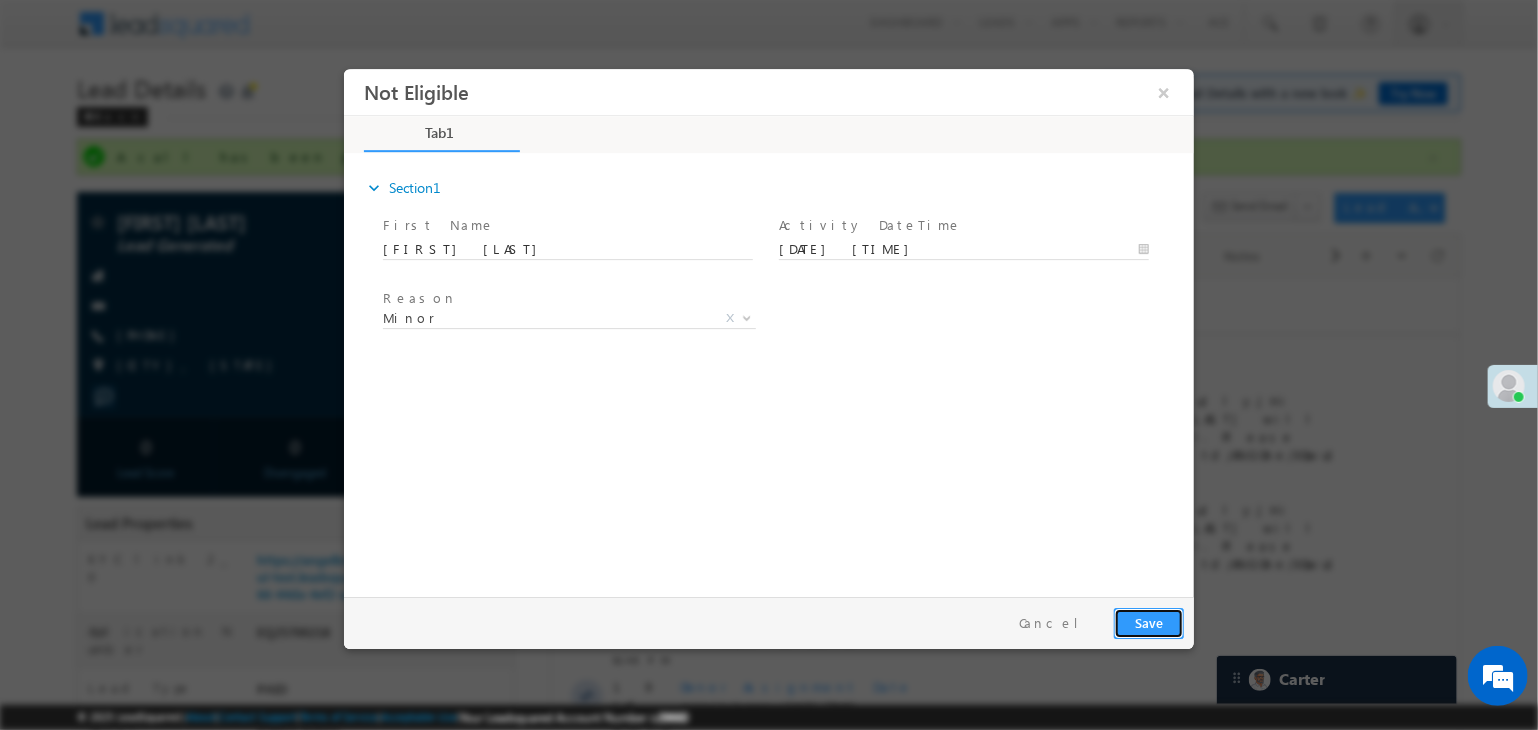 click on "Save" at bounding box center [1148, 623] 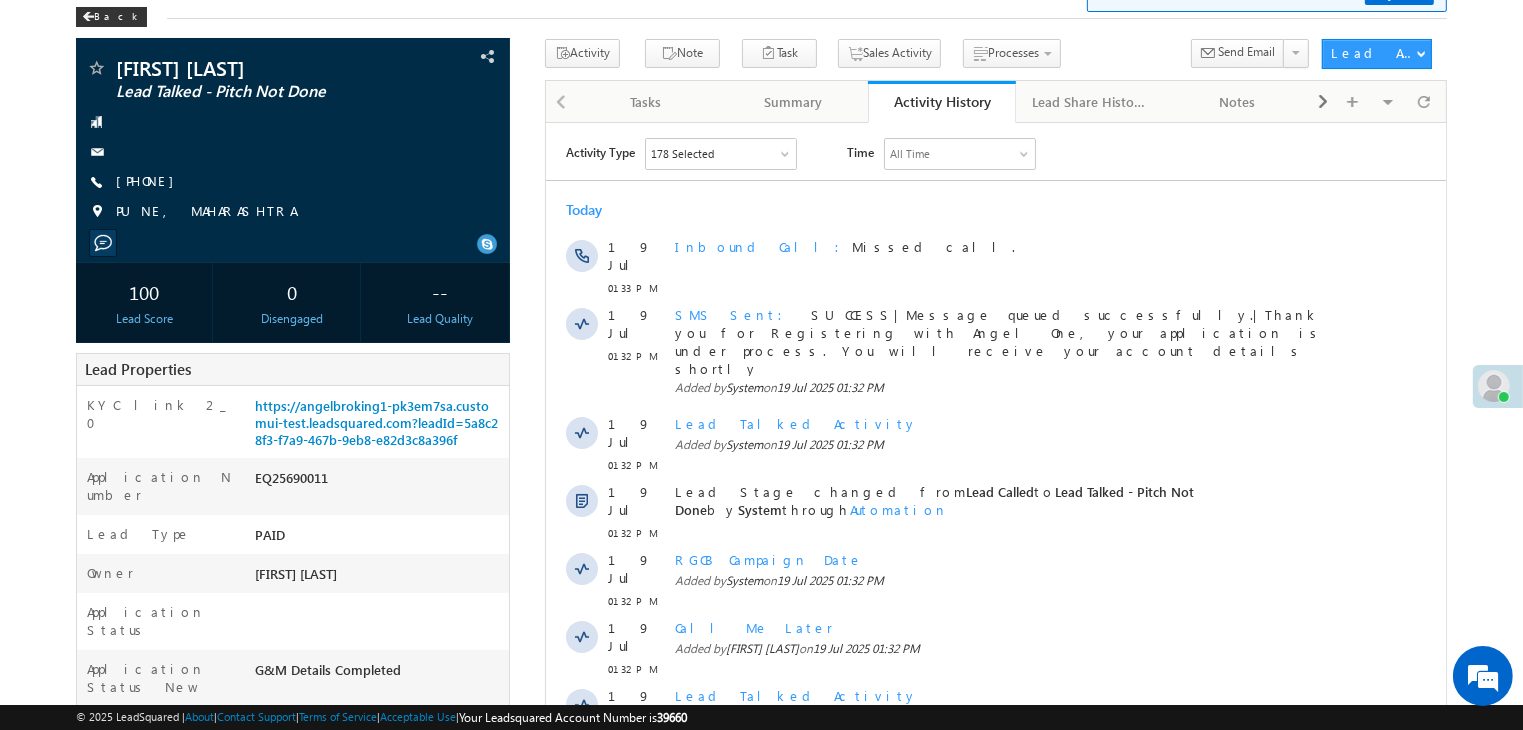 scroll, scrollTop: 100, scrollLeft: 0, axis: vertical 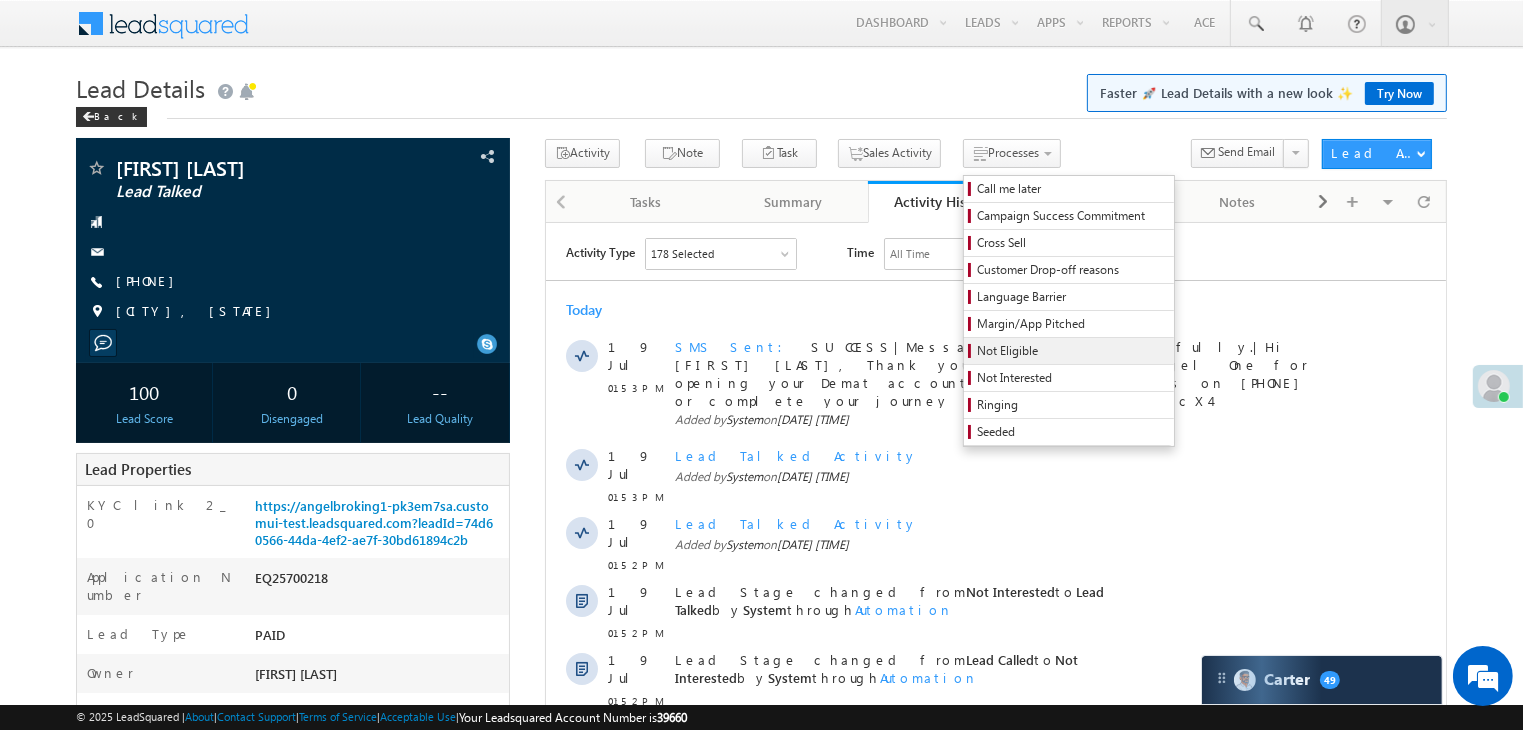 click on "Not Eligible" at bounding box center [1072, 351] 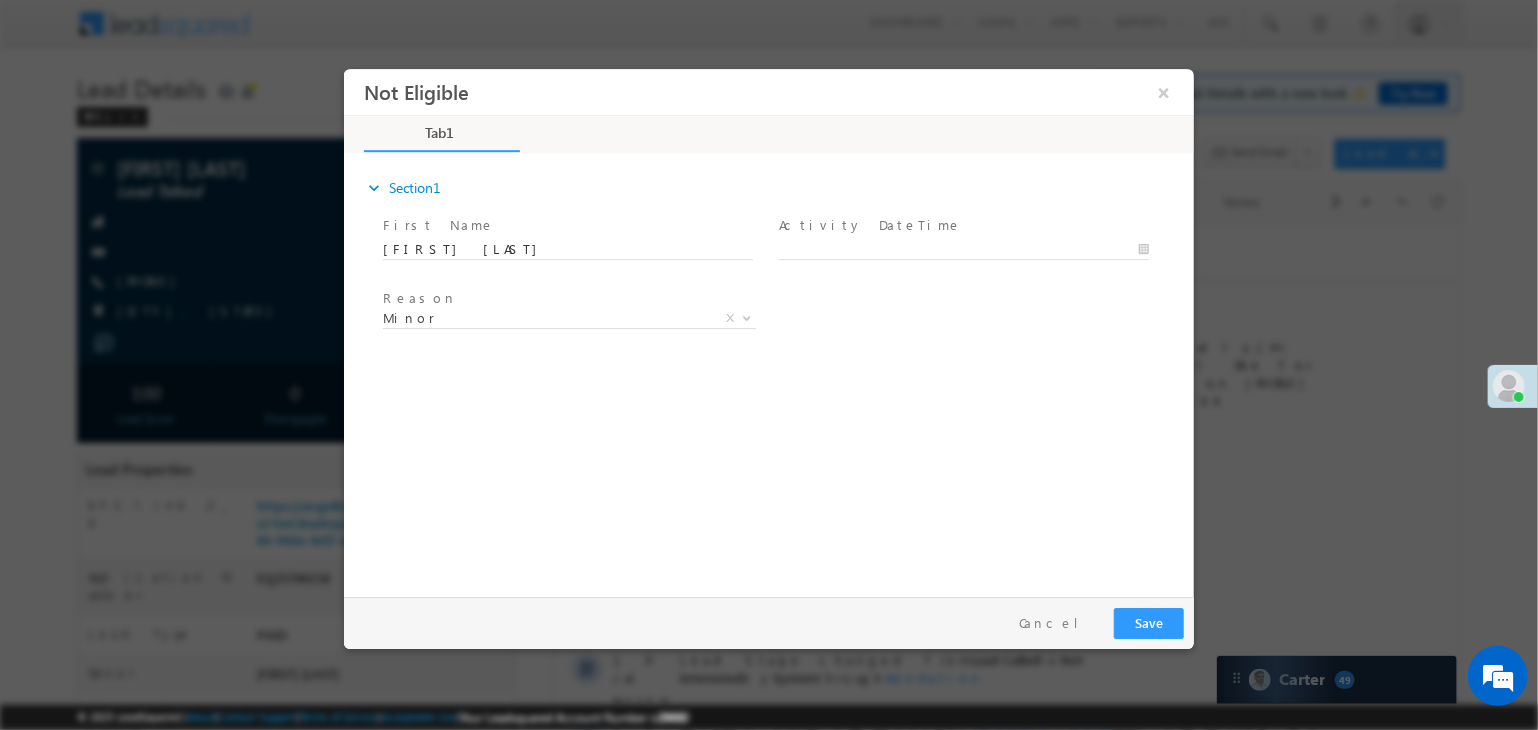 scroll, scrollTop: 0, scrollLeft: 0, axis: both 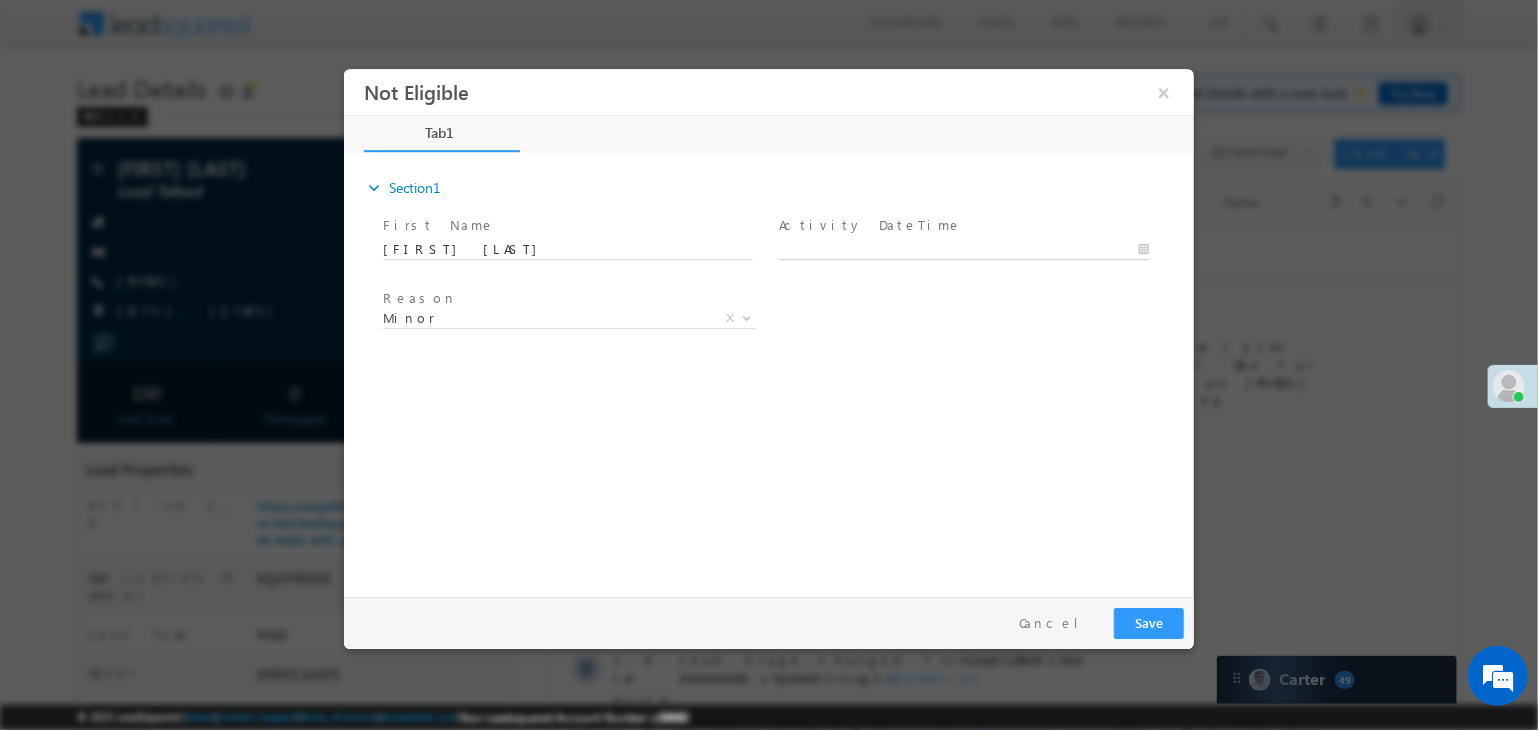 type on "07/19/25 1:54 PM" 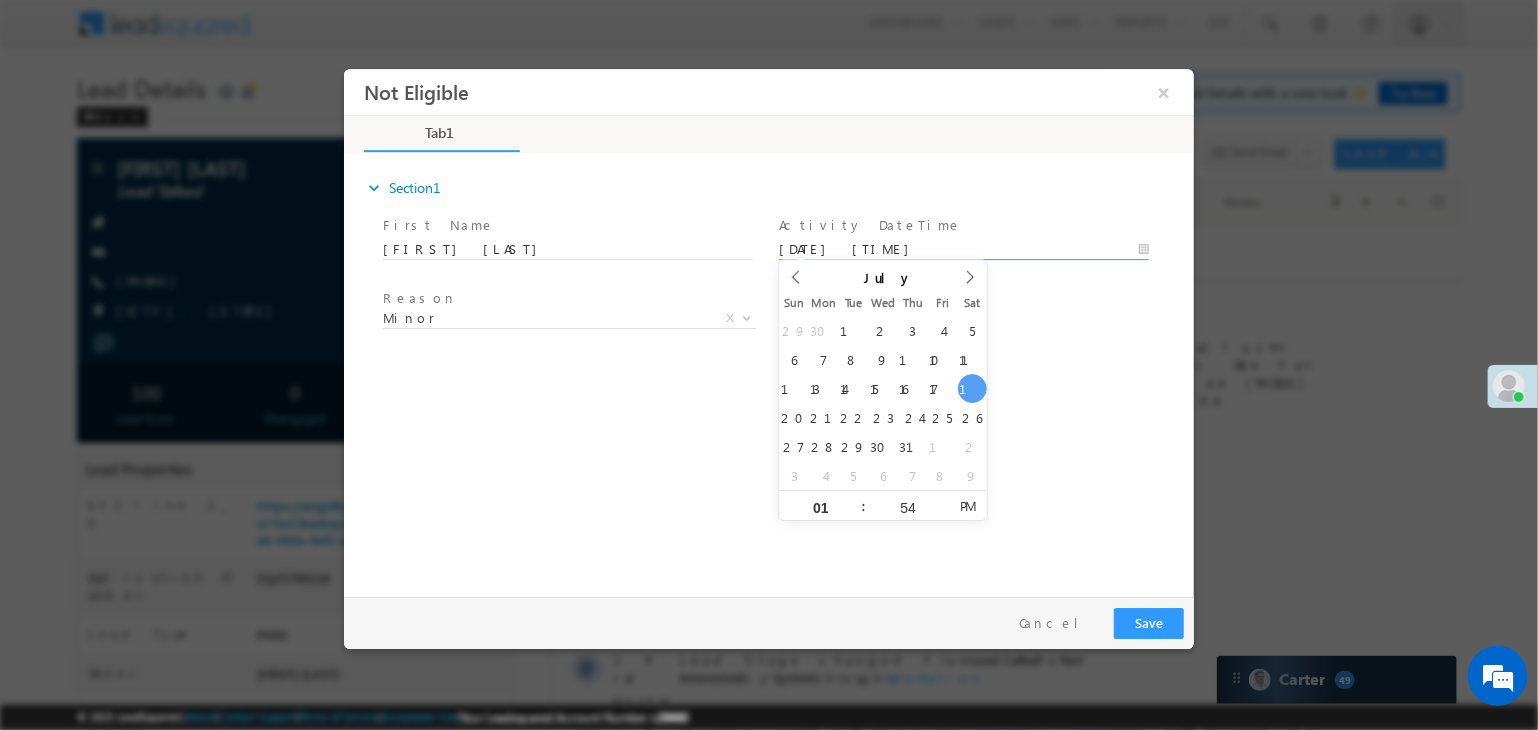 click on "07/19/25 1:54 PM" at bounding box center (963, 250) 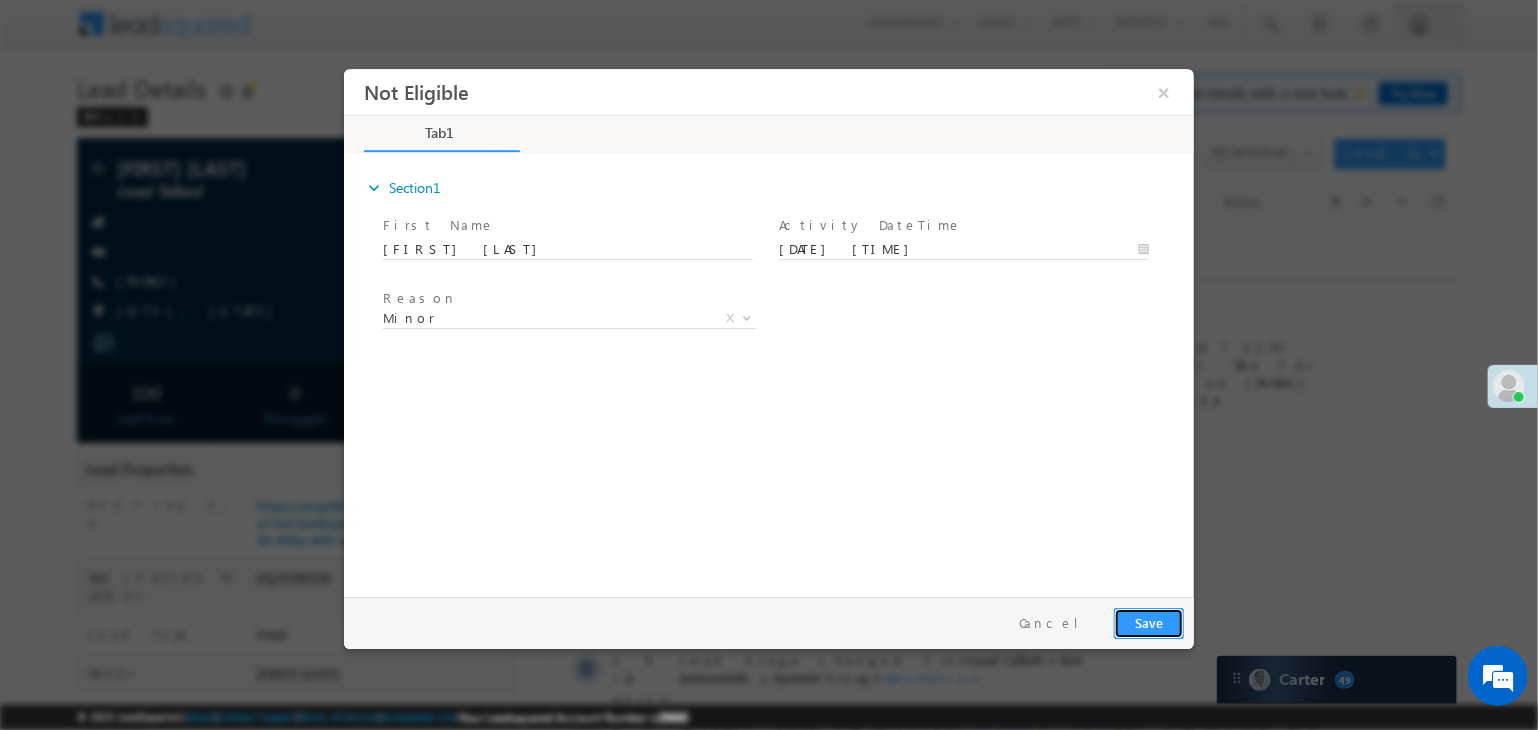 click on "Save" at bounding box center [1148, 623] 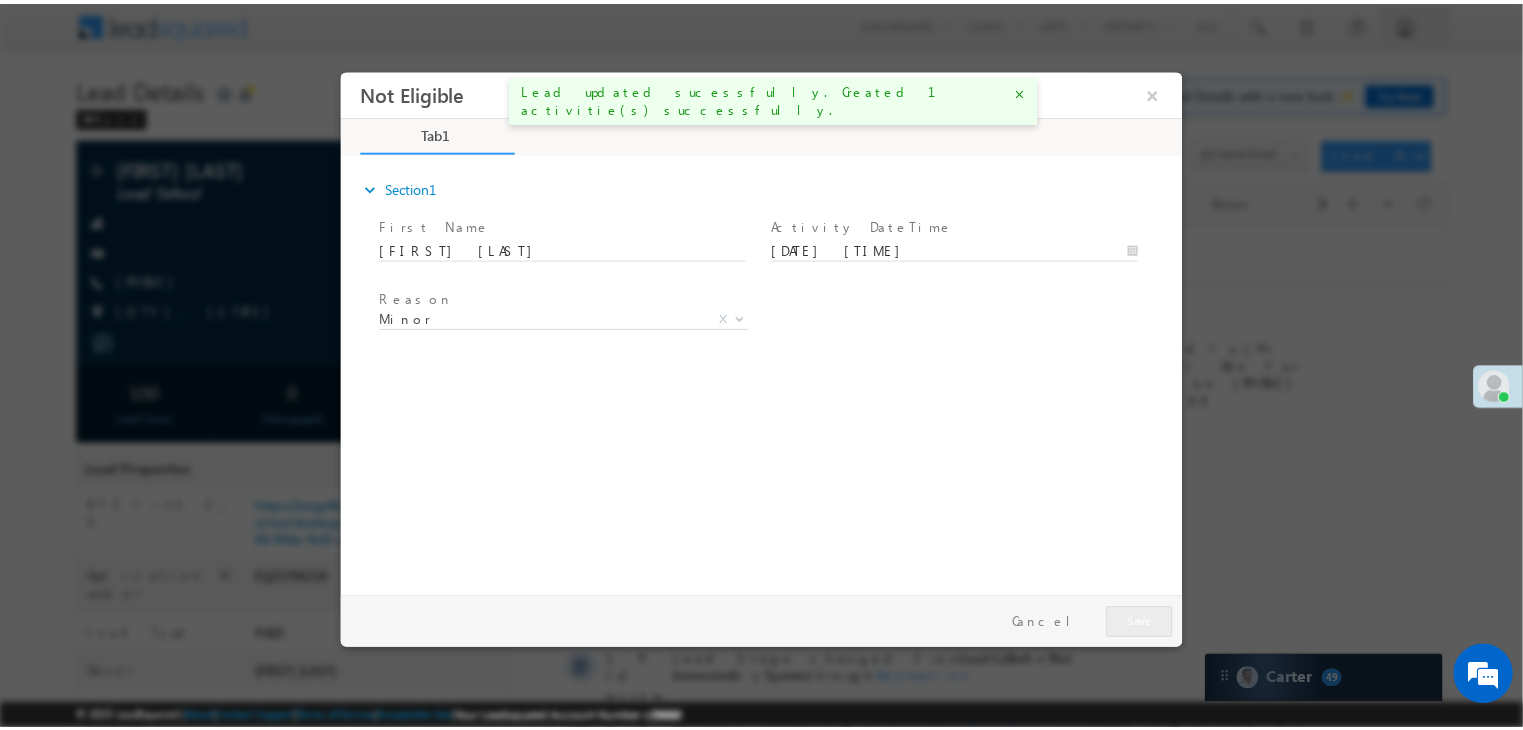 scroll, scrollTop: 0, scrollLeft: 0, axis: both 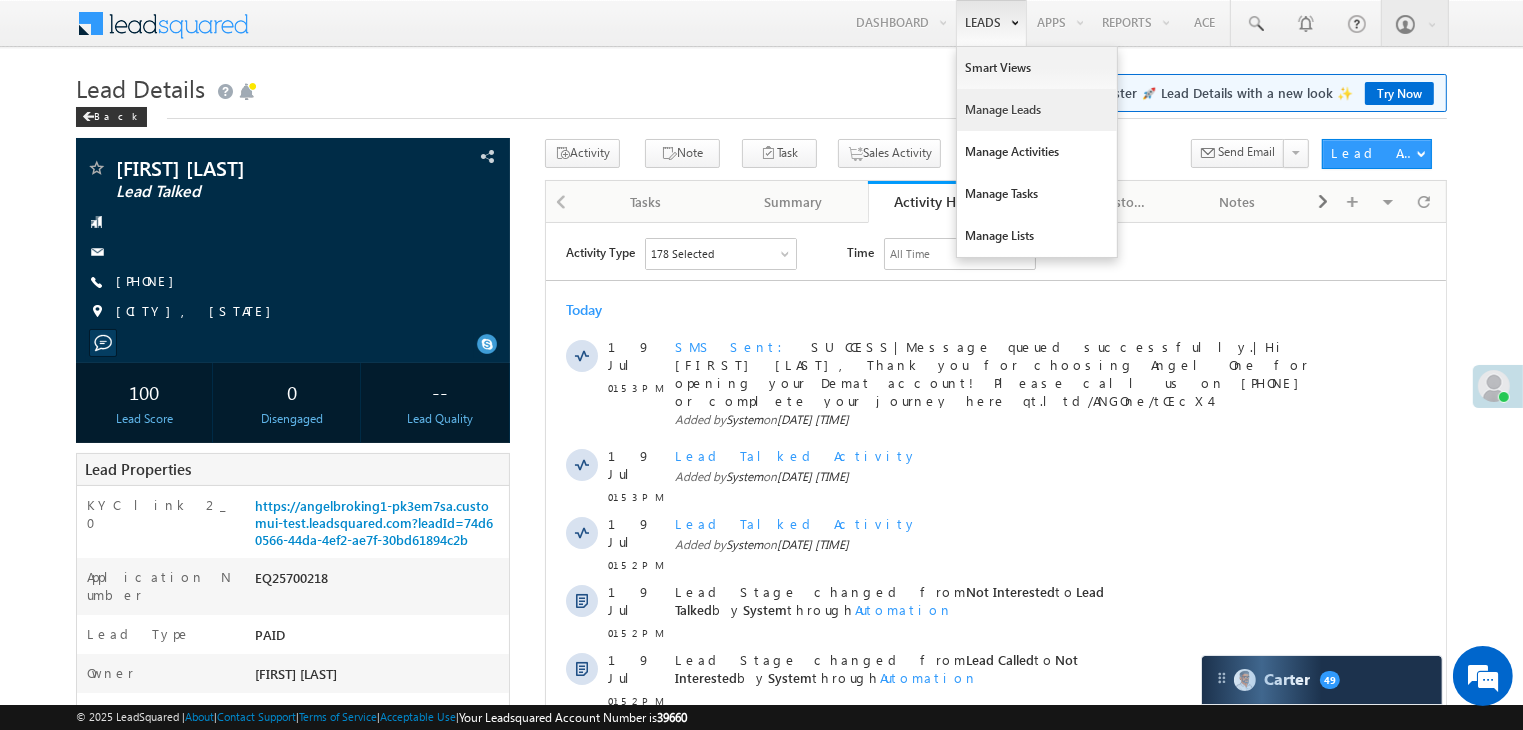 click on "Manage Leads" at bounding box center [1037, 110] 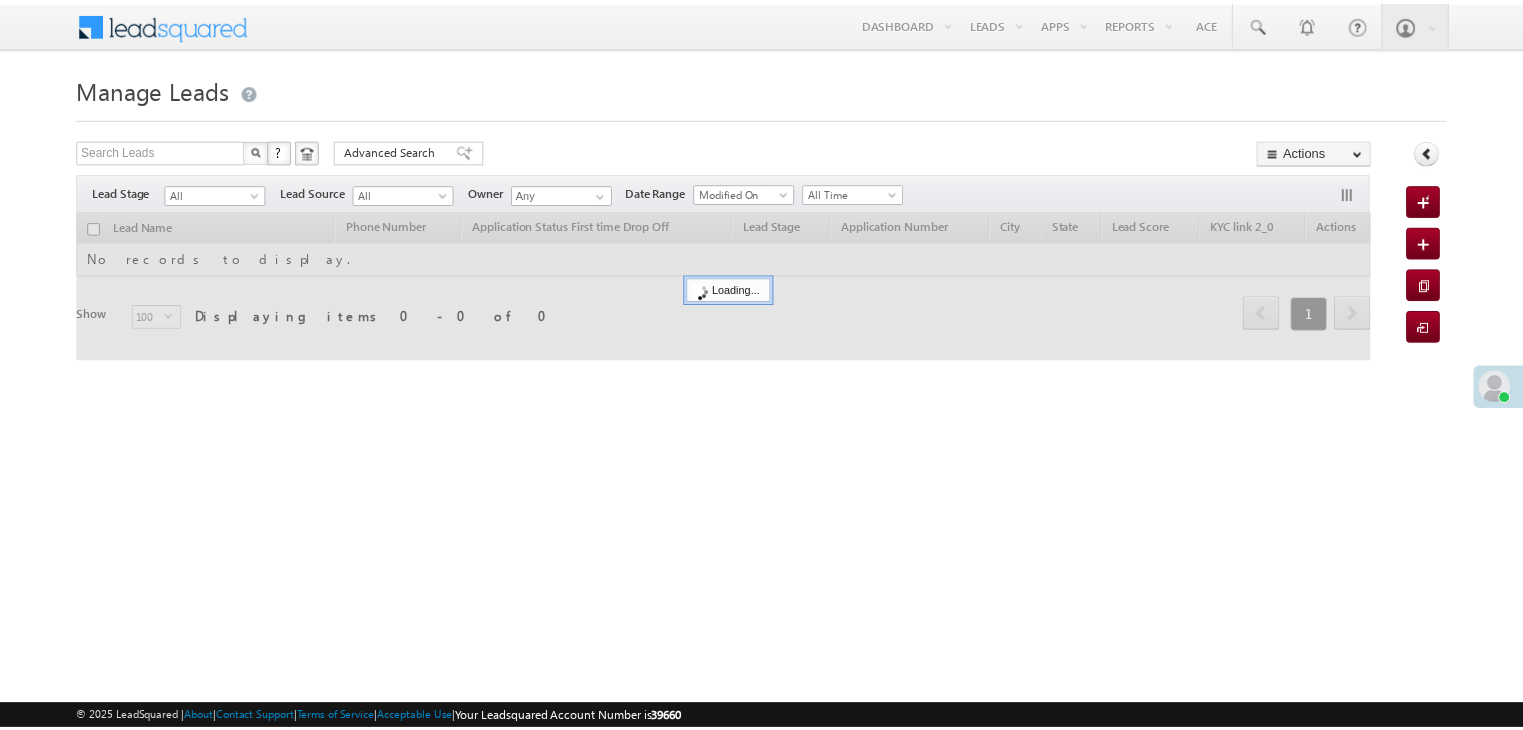 scroll, scrollTop: 0, scrollLeft: 0, axis: both 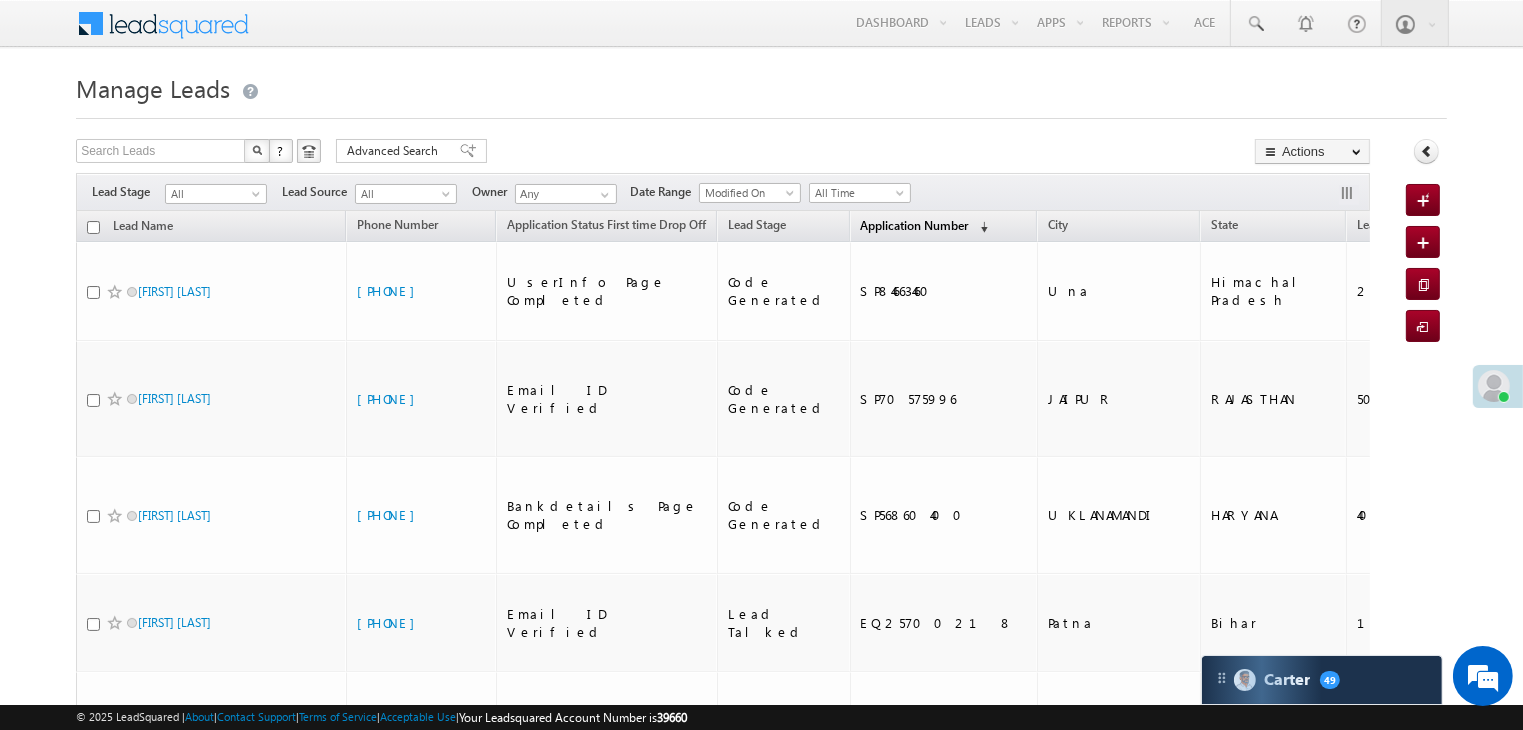 click on "Application Number" at bounding box center [915, 225] 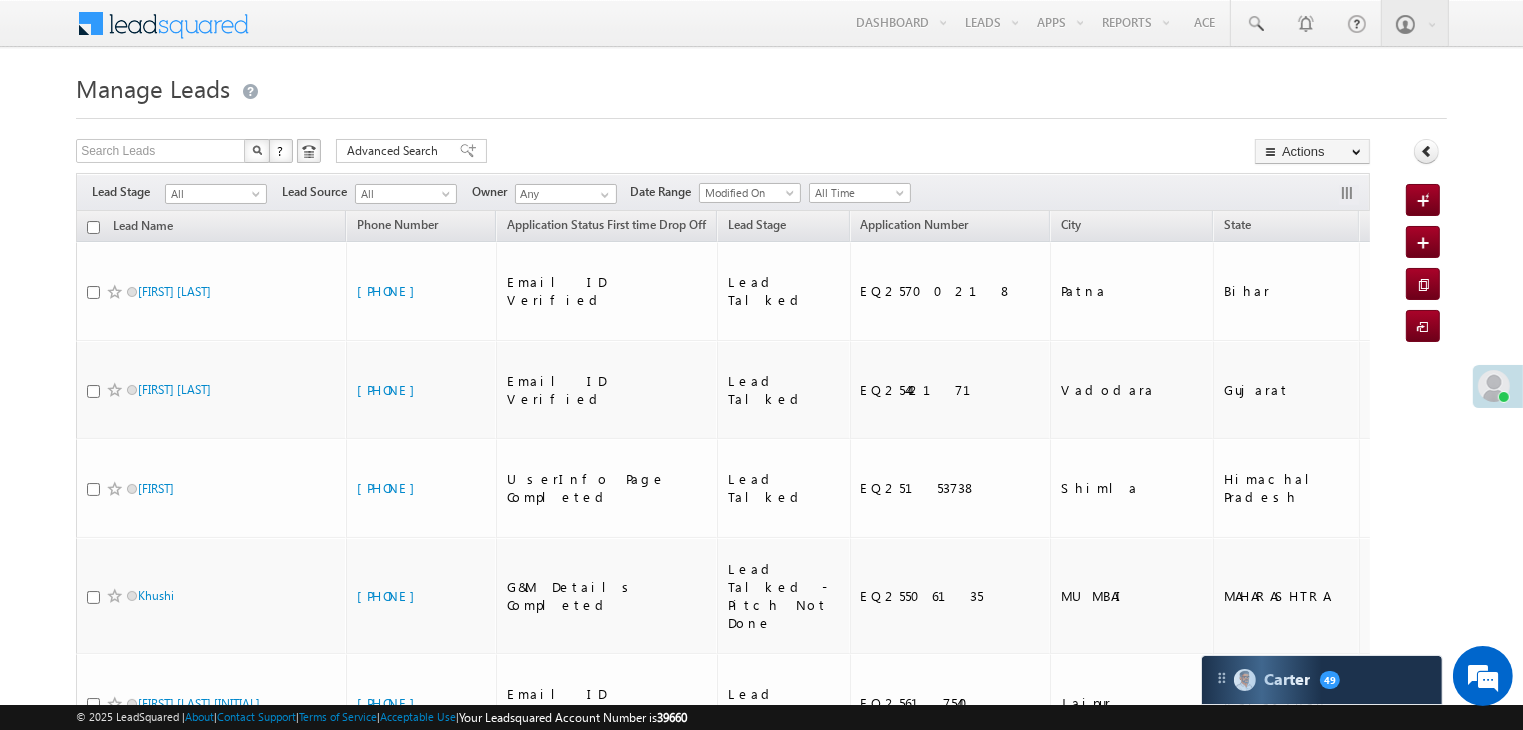 scroll, scrollTop: 0, scrollLeft: 0, axis: both 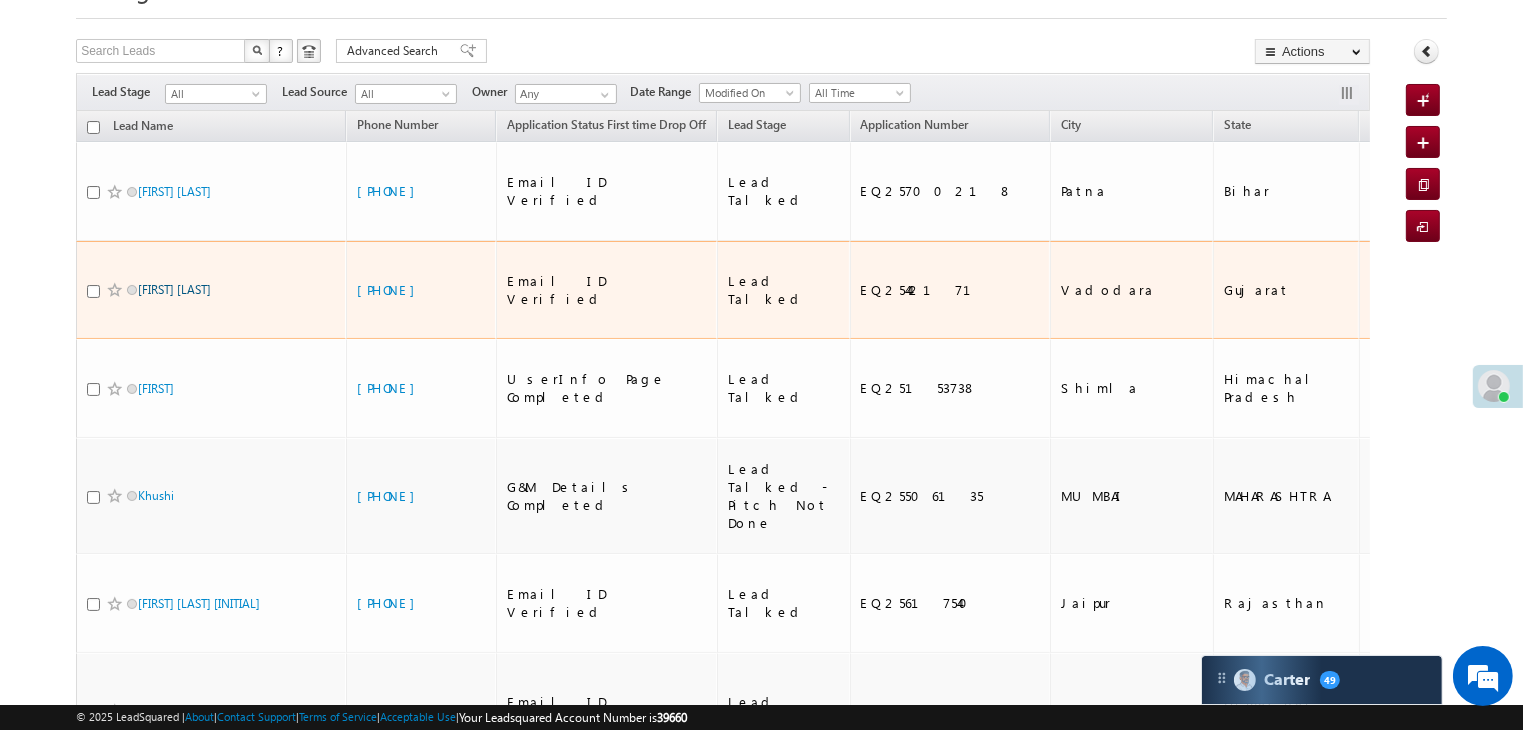 click on "Gohil vishvarajsinh" at bounding box center [174, 289] 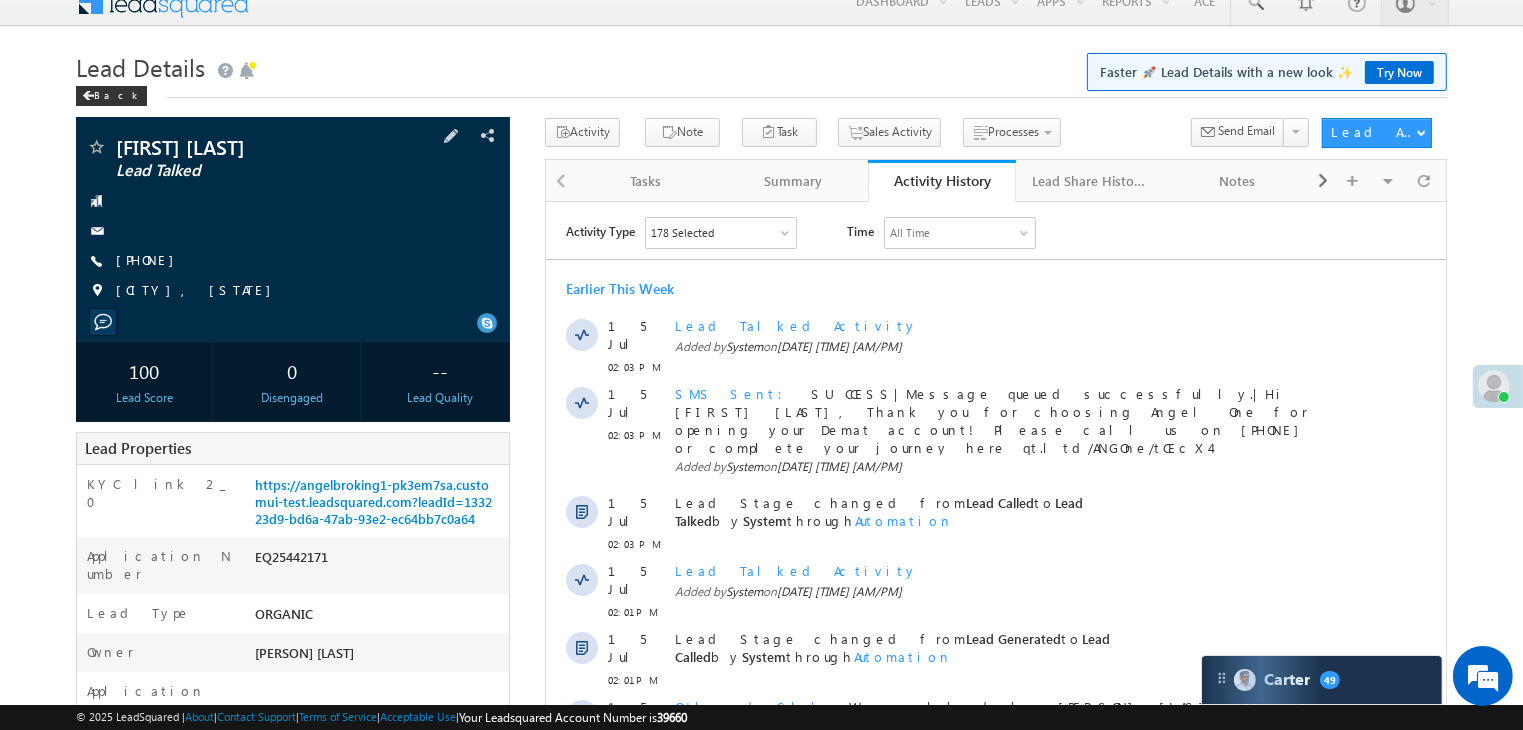 scroll, scrollTop: 0, scrollLeft: 0, axis: both 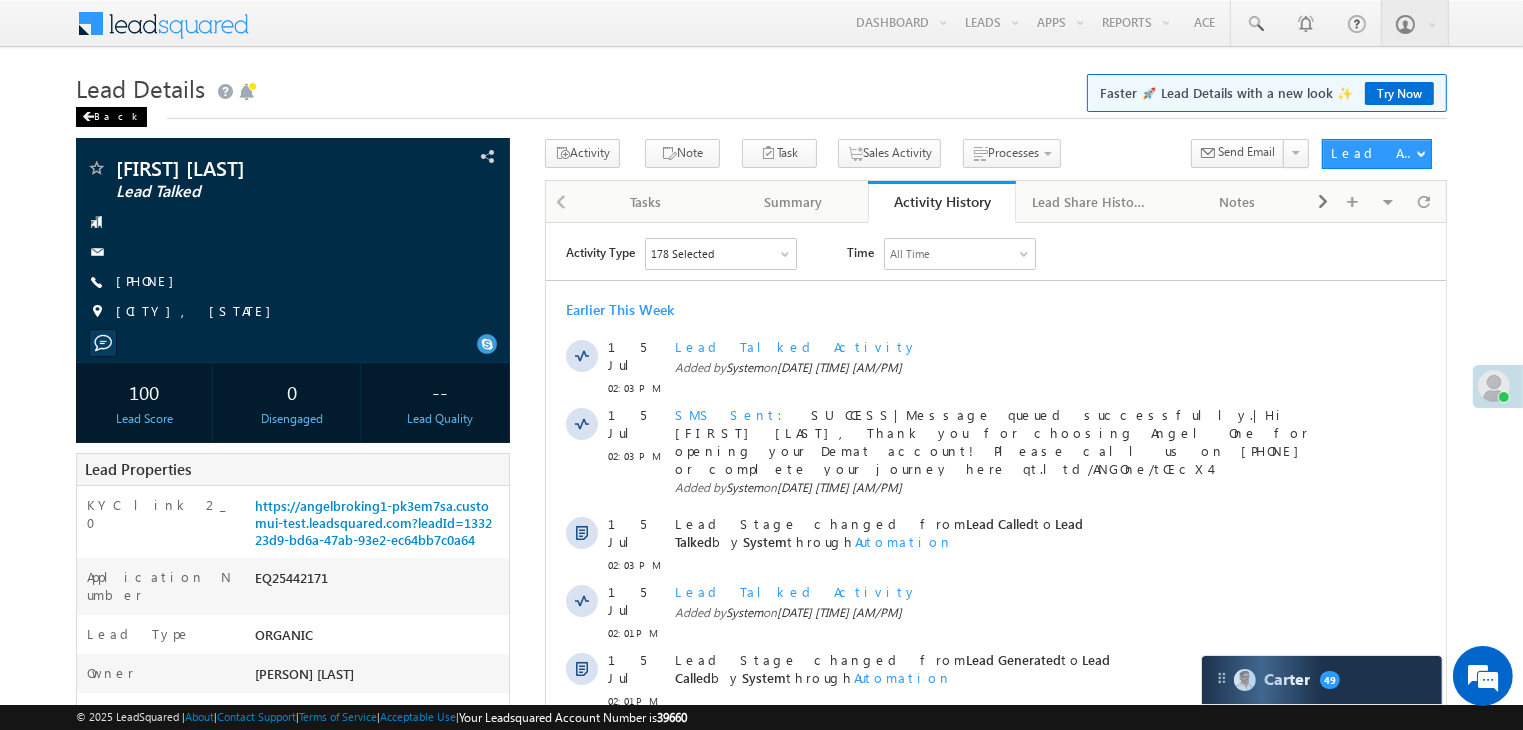 click on "Back" at bounding box center [111, 117] 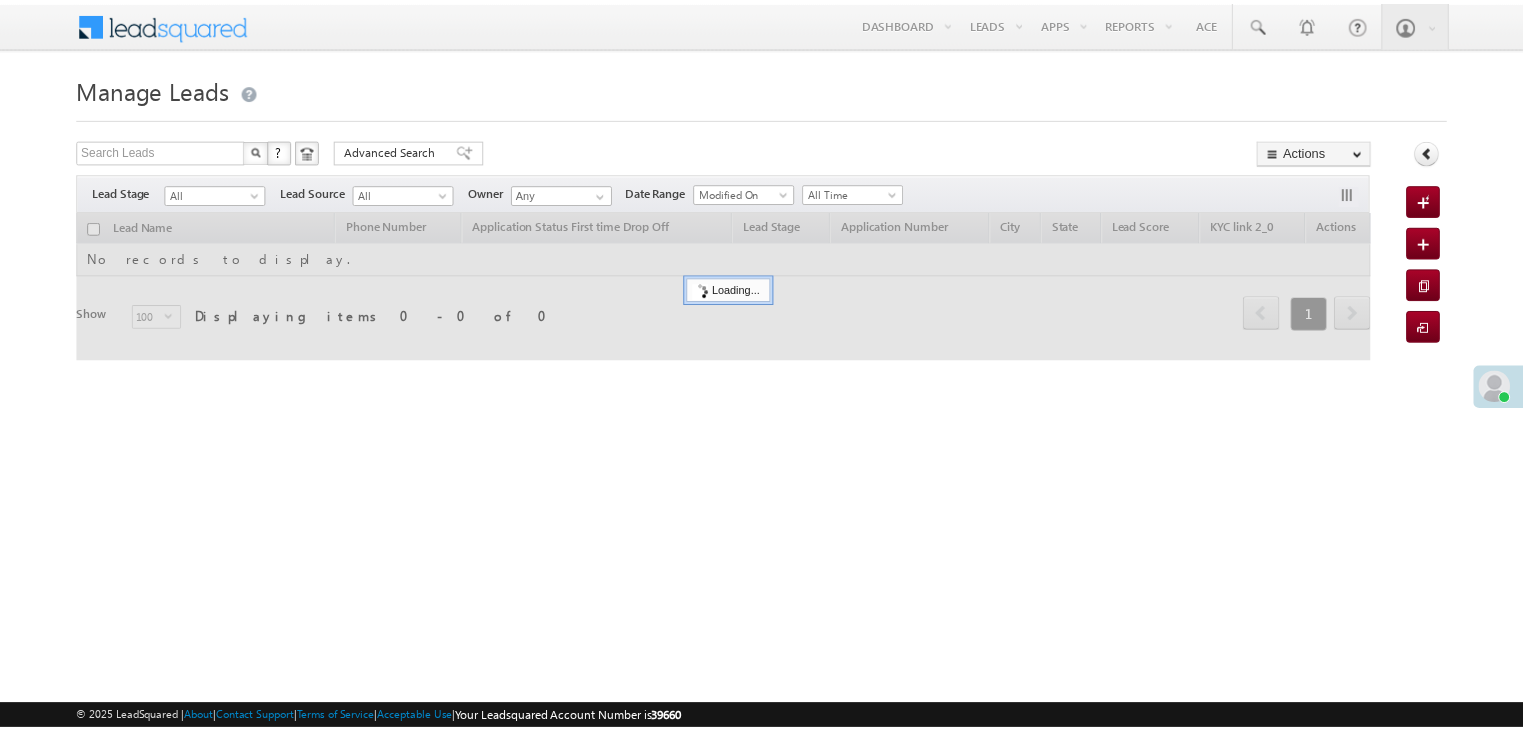 scroll, scrollTop: 0, scrollLeft: 0, axis: both 